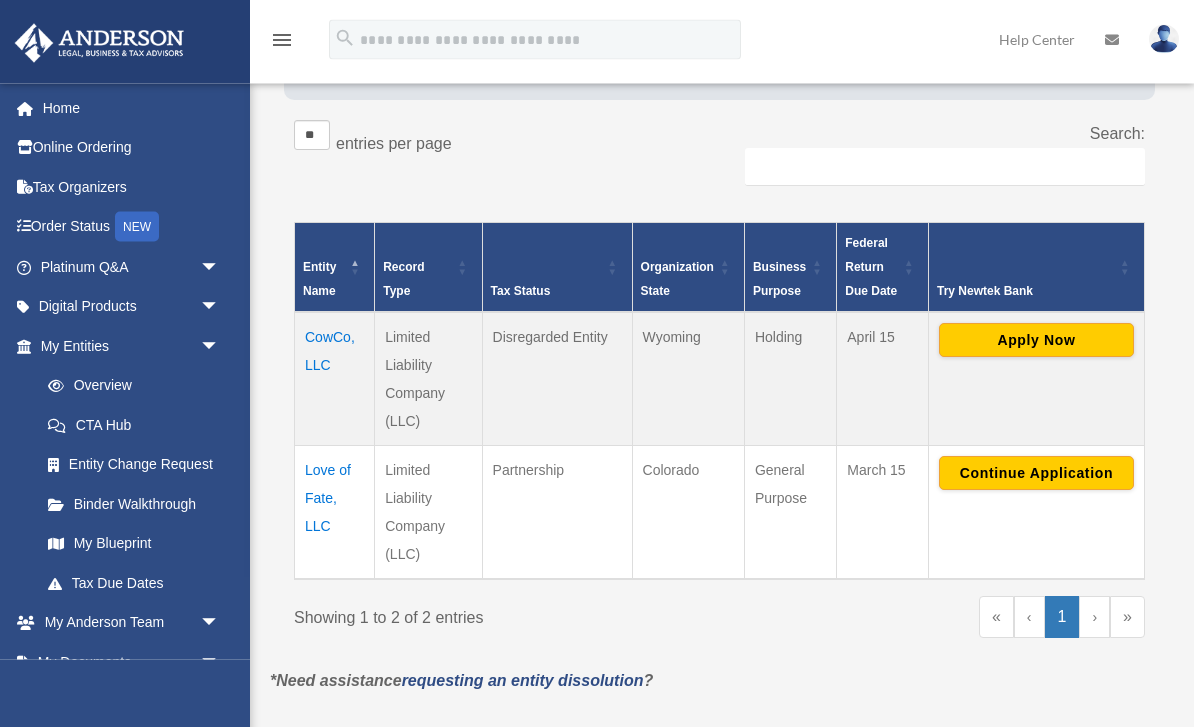 scroll, scrollTop: 331, scrollLeft: 0, axis: vertical 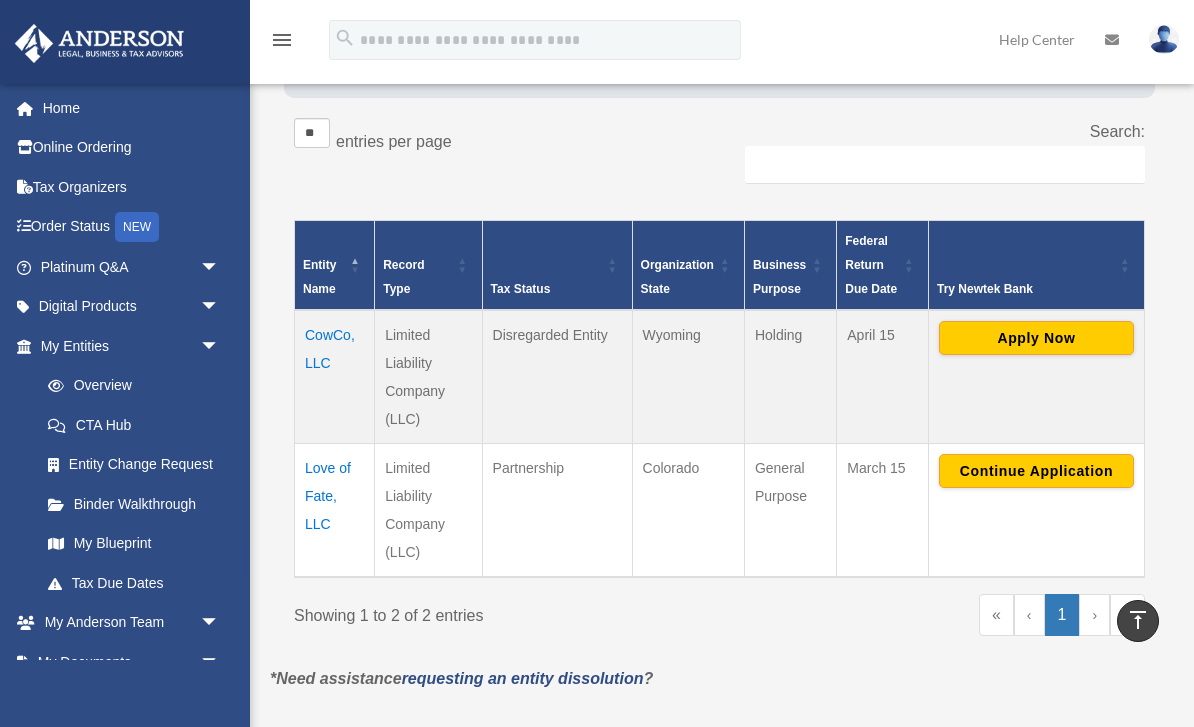 click on "Love of Fate, LLC" at bounding box center [335, 510] 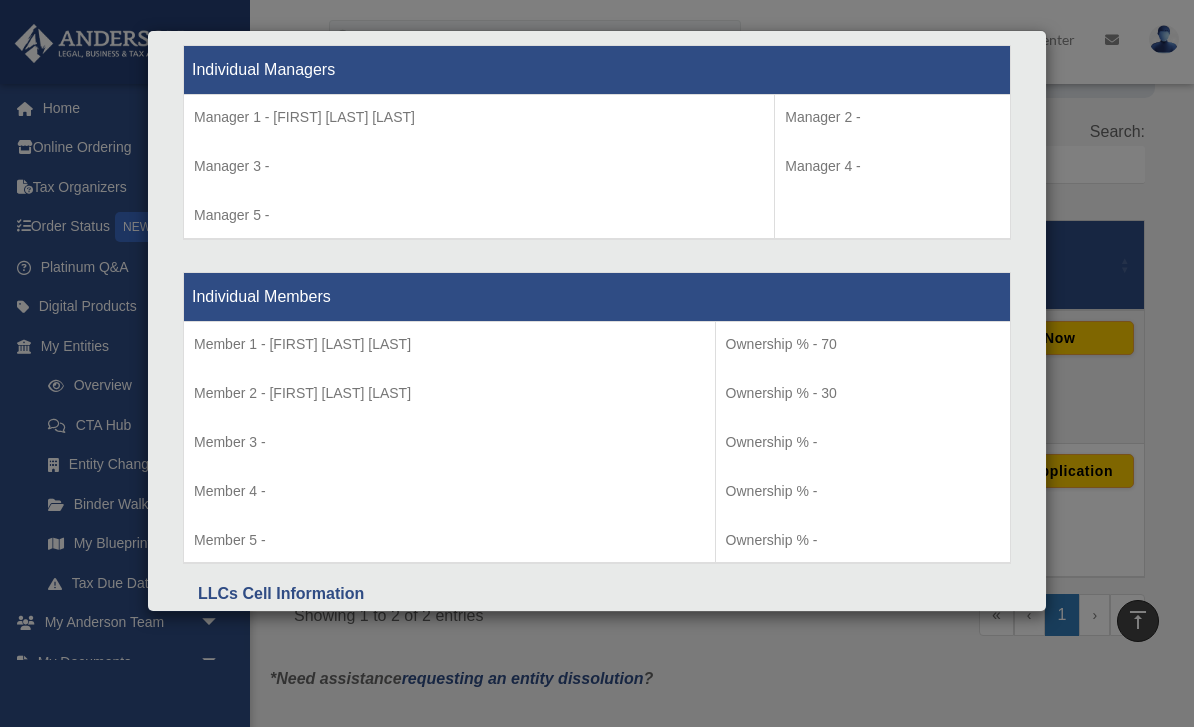 scroll, scrollTop: 1886, scrollLeft: 0, axis: vertical 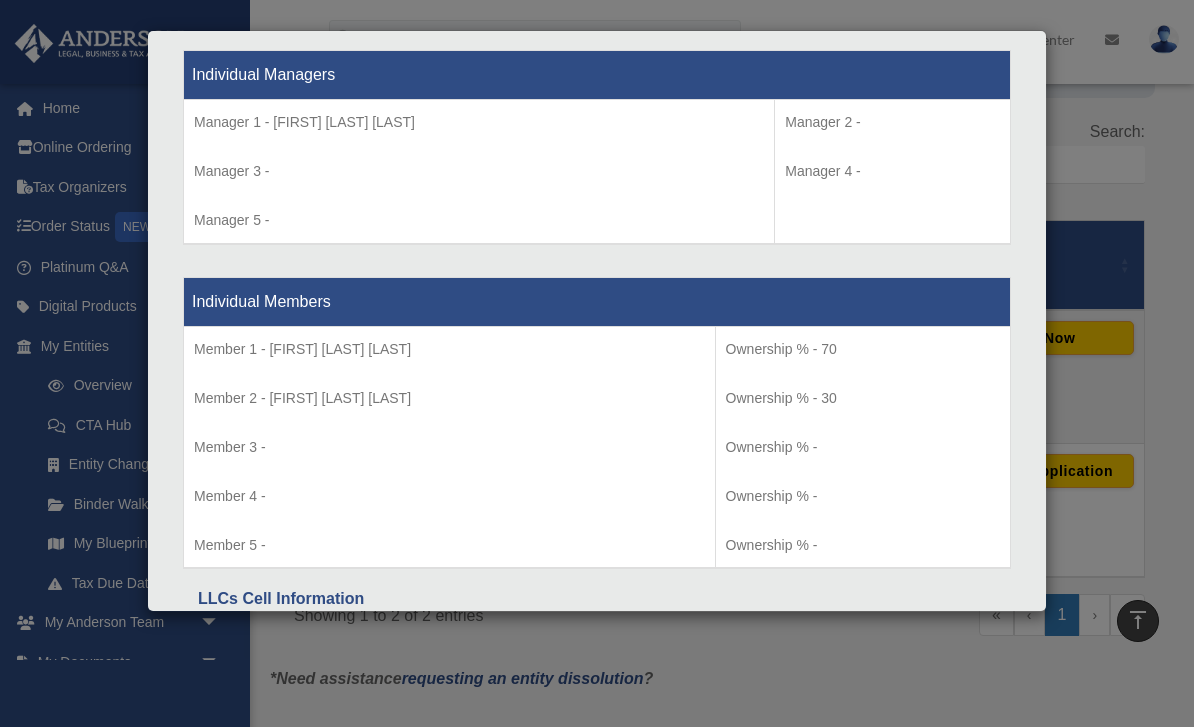 click on "Details
×
Articles Sent
Organizational Date" at bounding box center (597, 363) 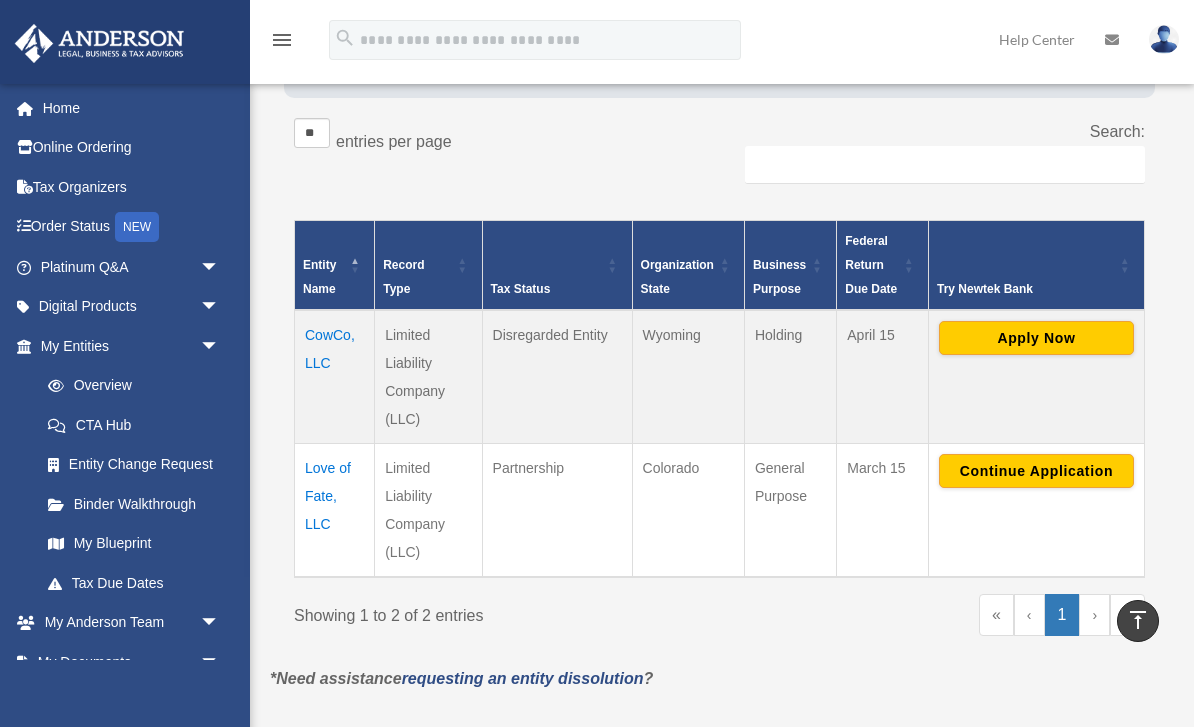 click on "Entity Change Request" at bounding box center (134, 465) 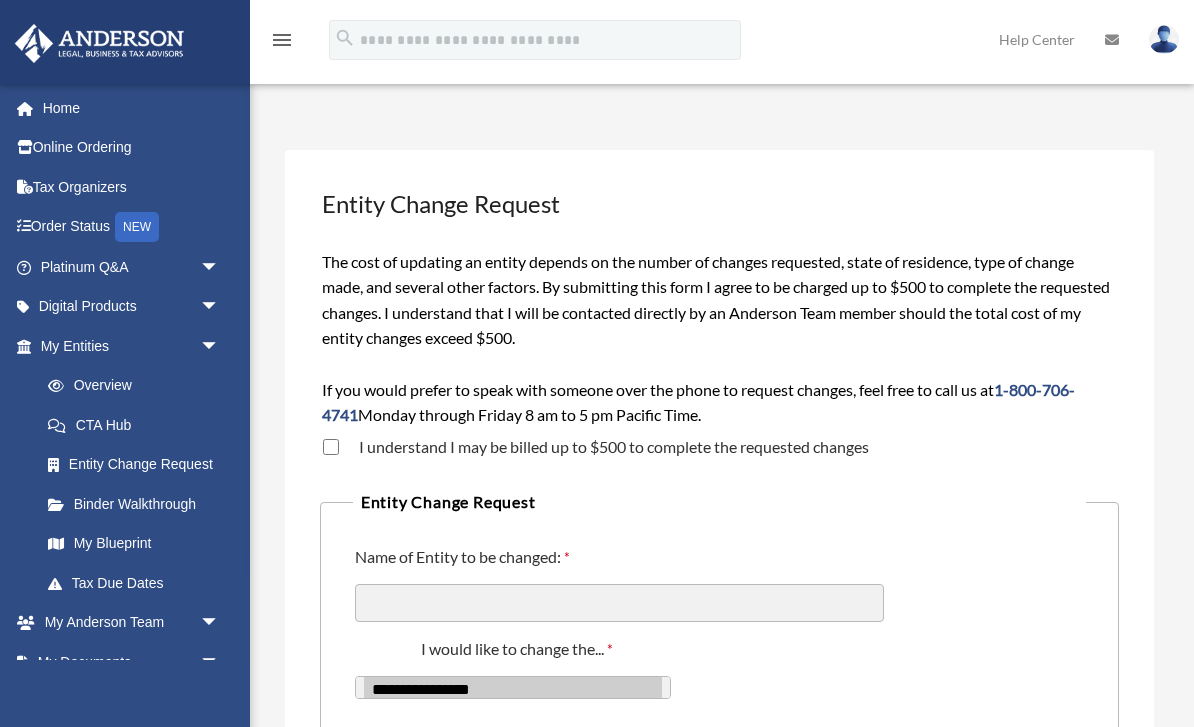 scroll, scrollTop: 0, scrollLeft: 0, axis: both 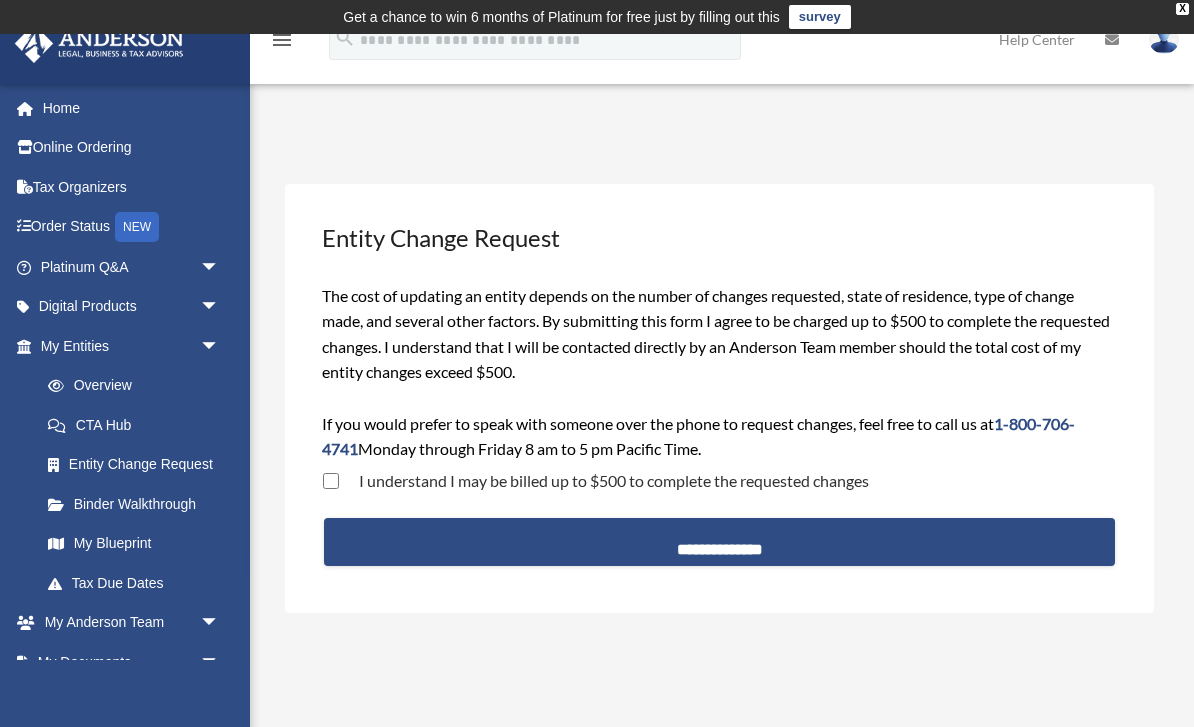 click on "Overview" at bounding box center (139, 386) 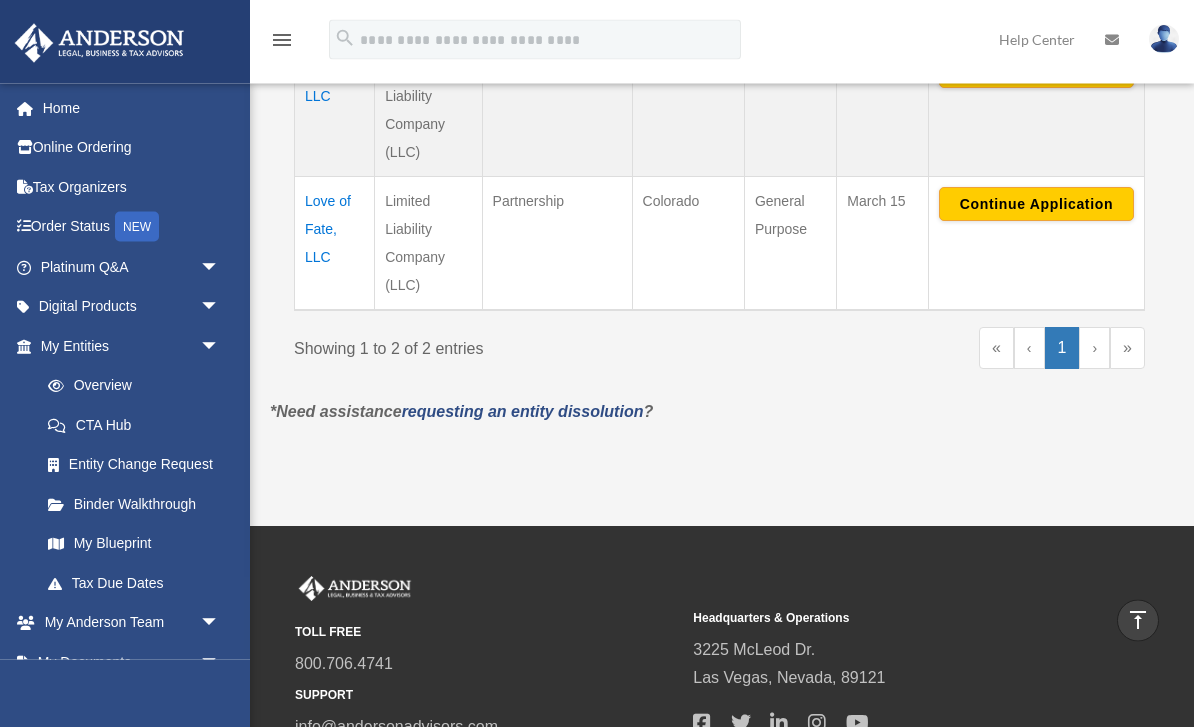 scroll, scrollTop: 598, scrollLeft: 0, axis: vertical 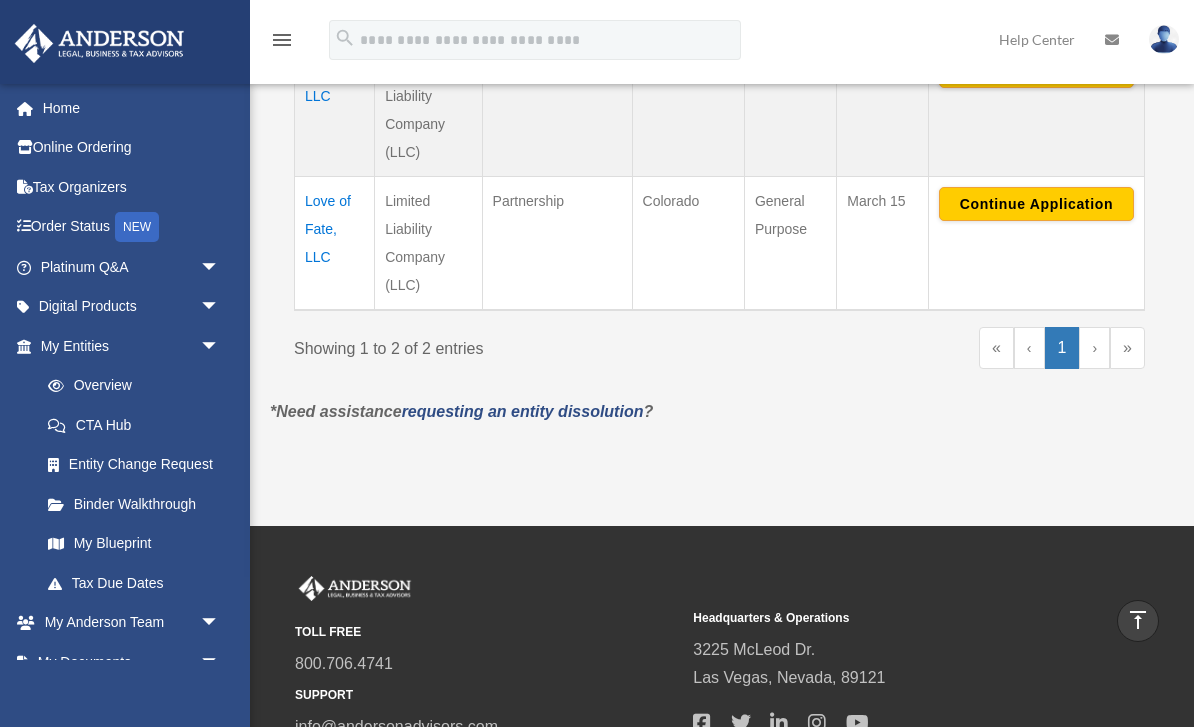 click on "CTA Hub" at bounding box center [134, 425] 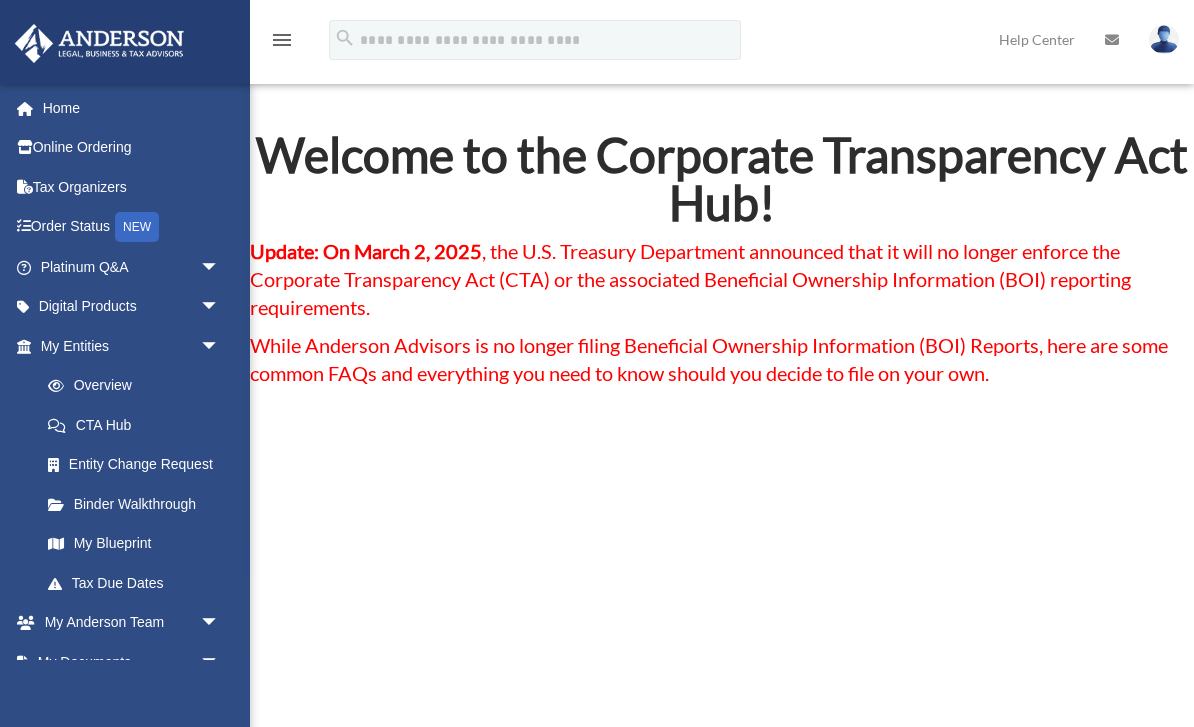 scroll, scrollTop: 0, scrollLeft: 0, axis: both 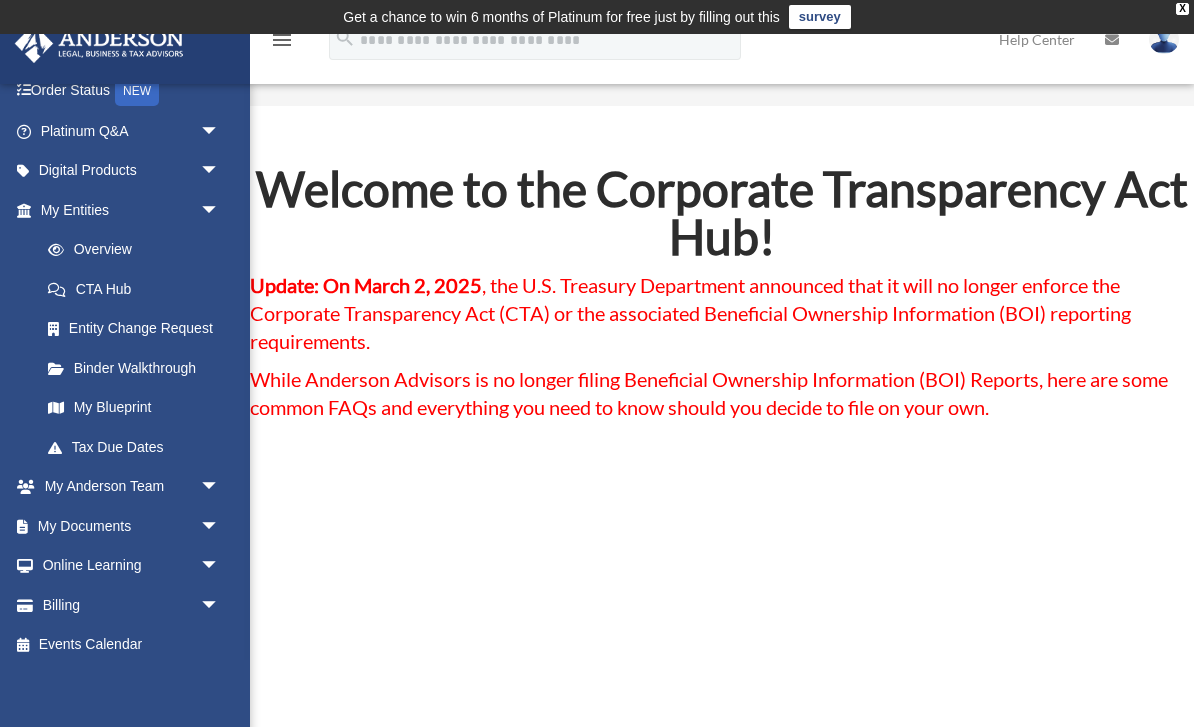 click on "arrow_drop_down" at bounding box center [220, 526] 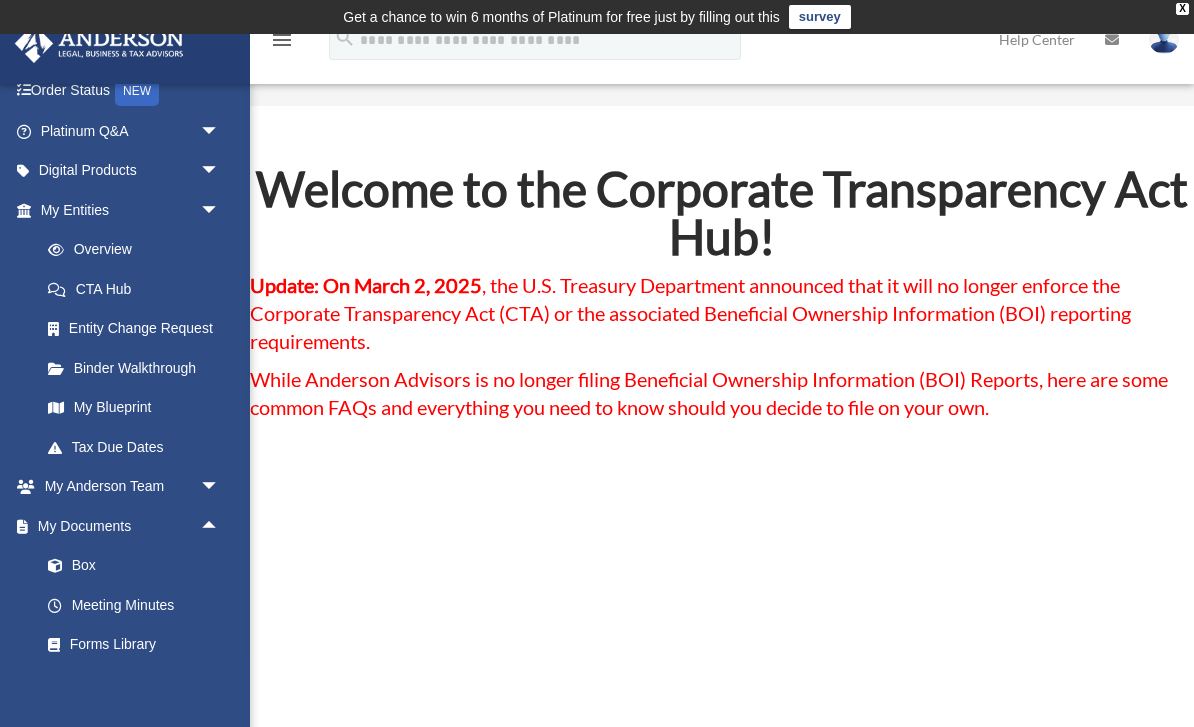click on "My Documents arrow_drop_up" at bounding box center [132, 526] 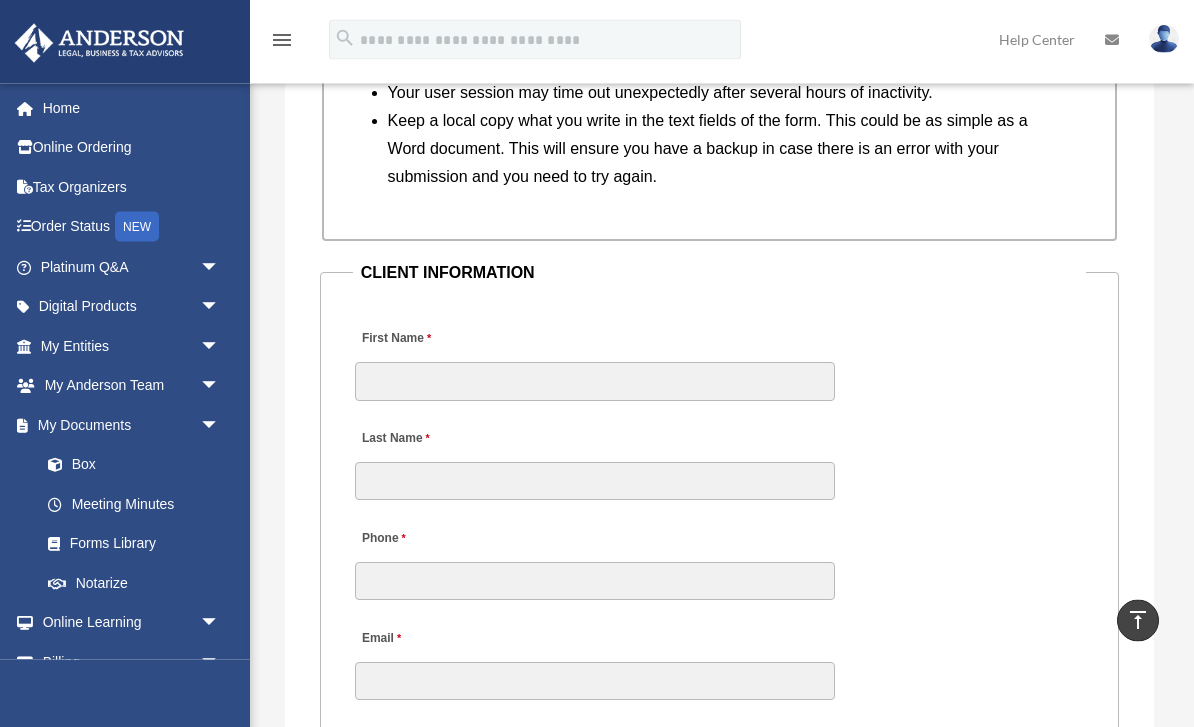 scroll, scrollTop: 2141, scrollLeft: 0, axis: vertical 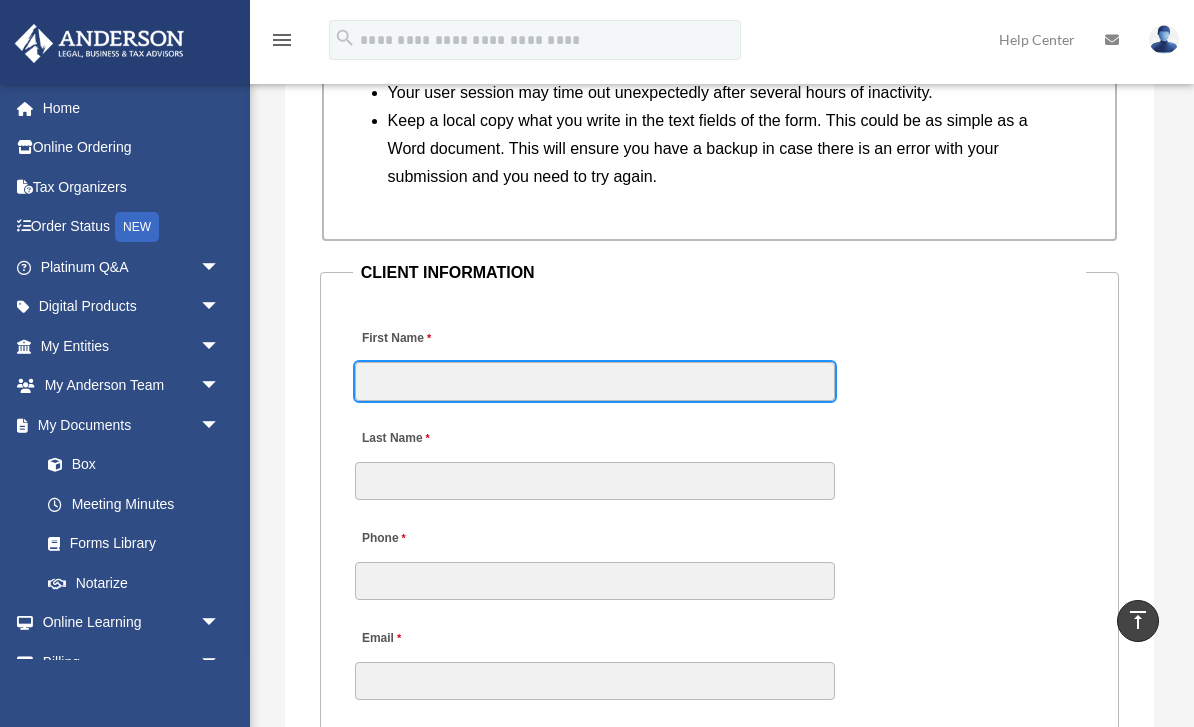 click on "First Name" at bounding box center (595, 381) 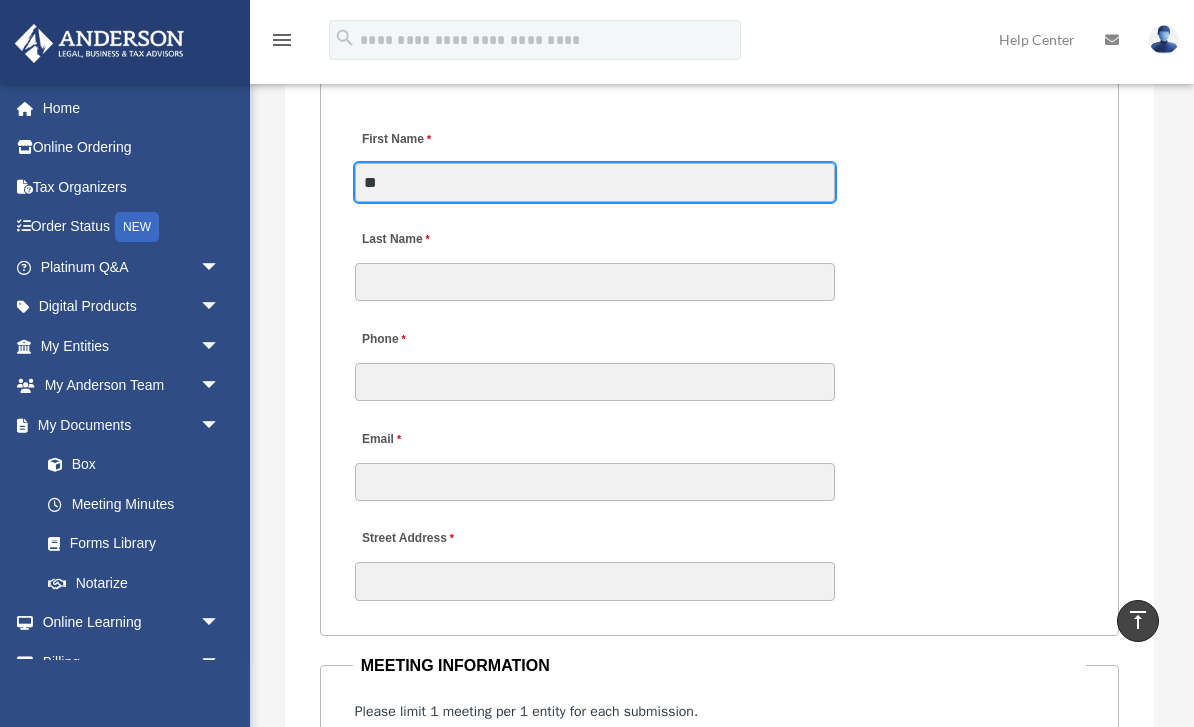 scroll, scrollTop: 2339, scrollLeft: 0, axis: vertical 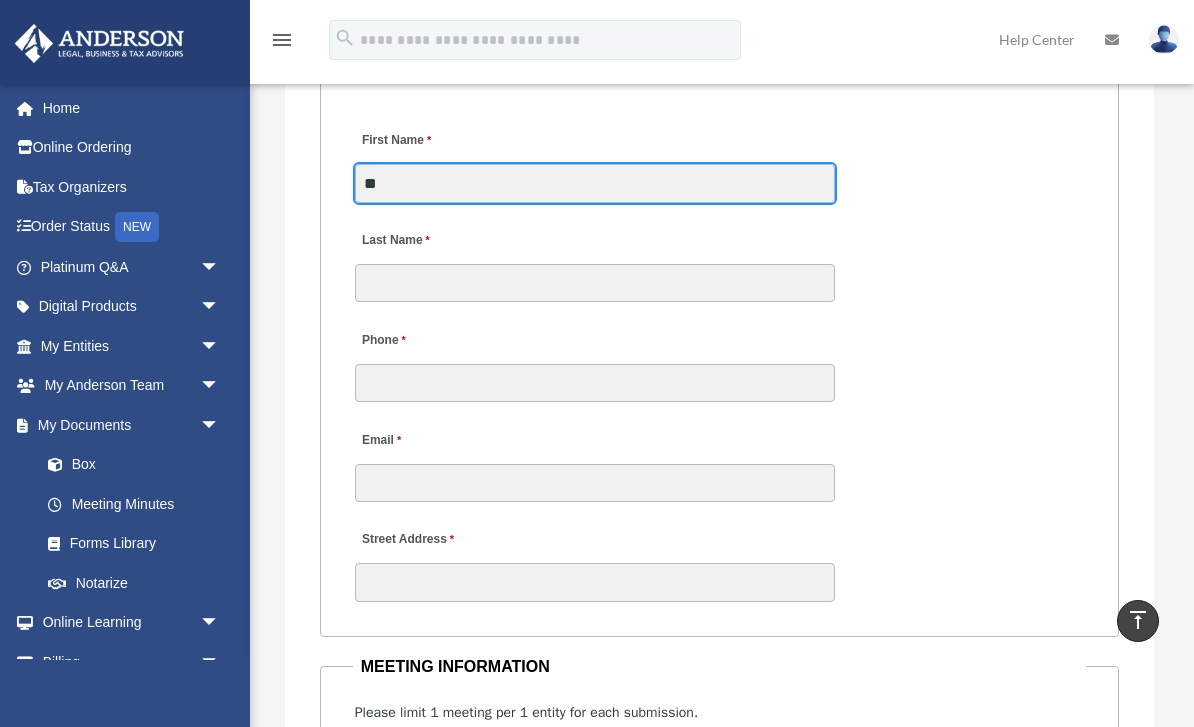 type on "*" 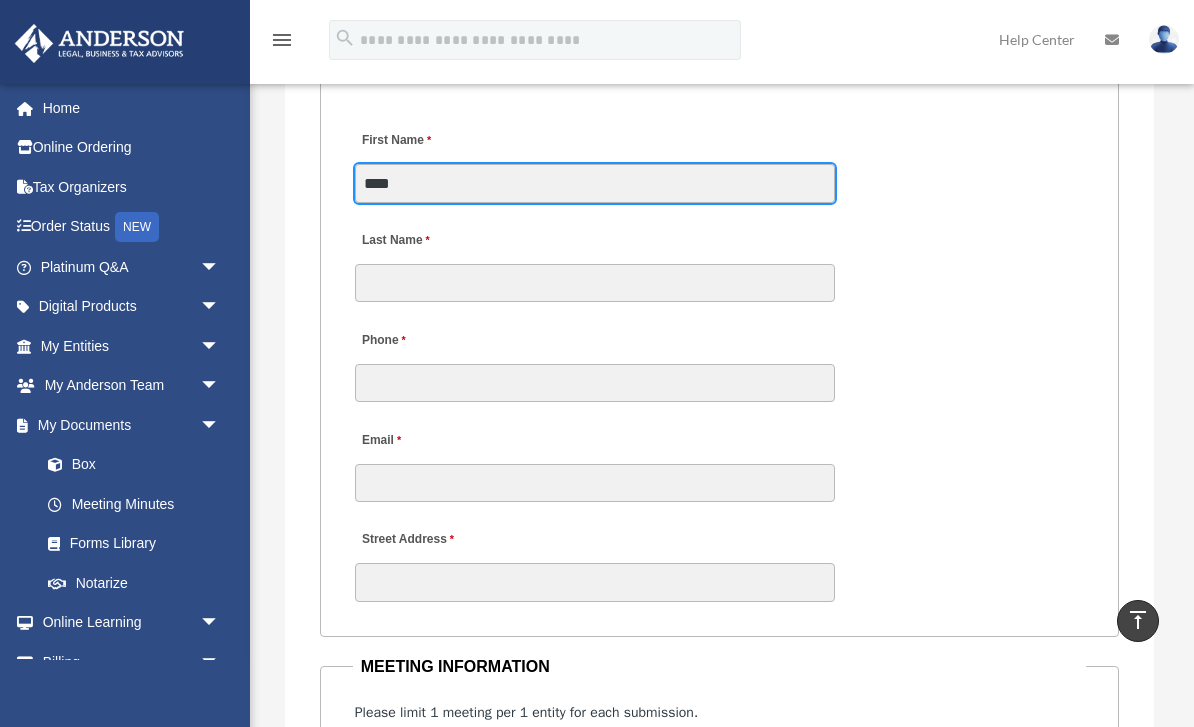 type on "****" 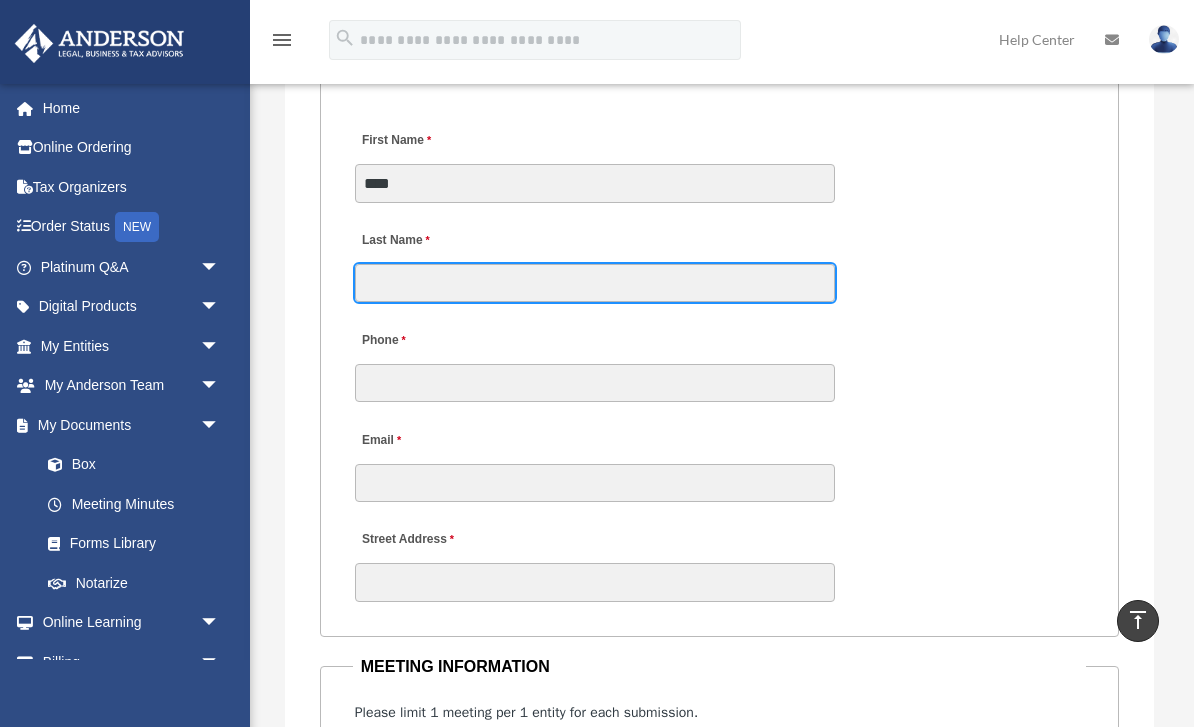 click on "Last Name" at bounding box center [595, 283] 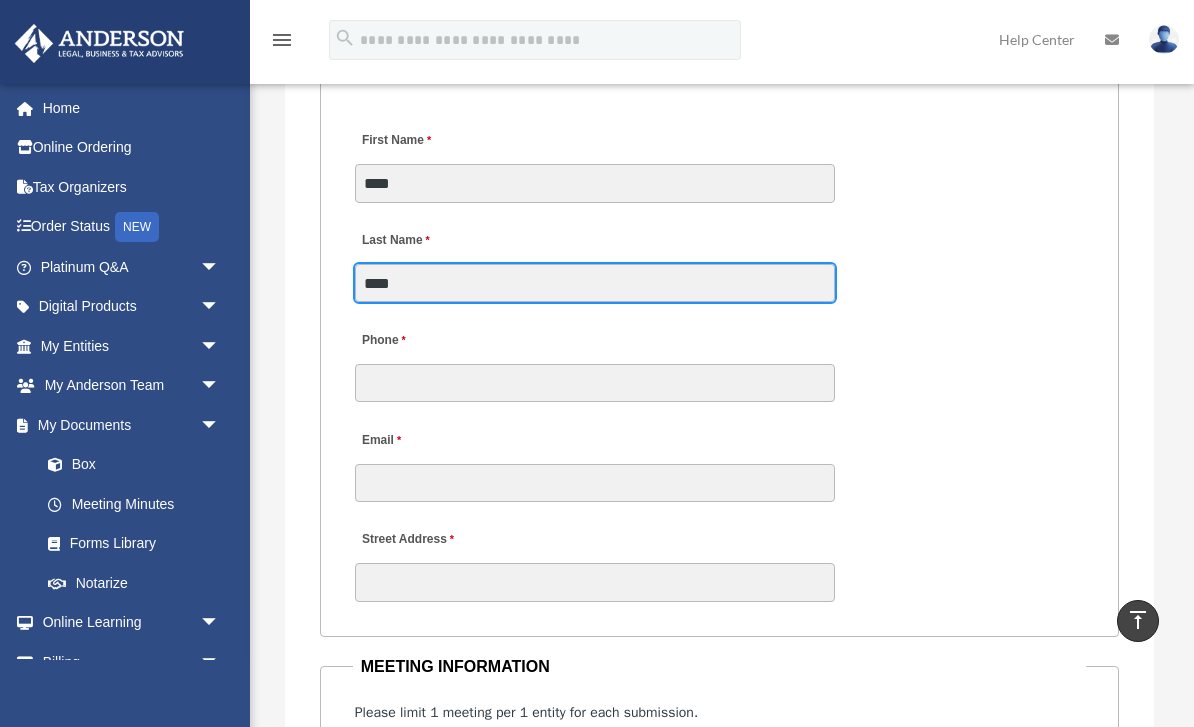 type on "****" 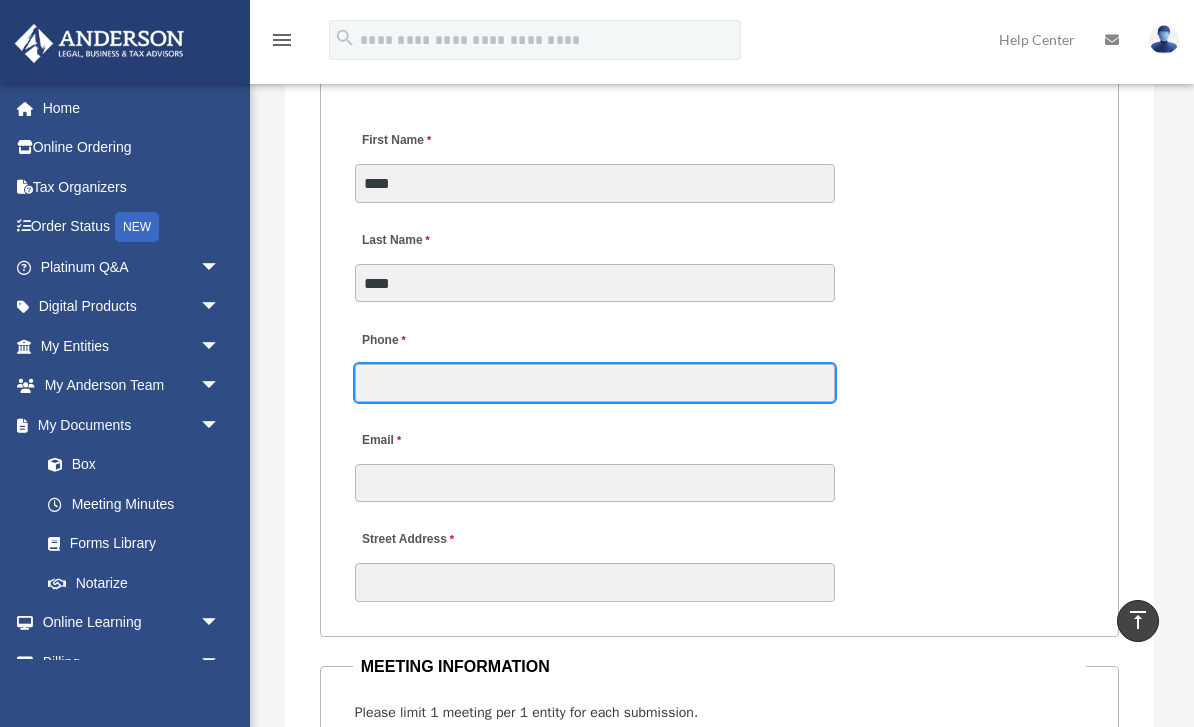 click on "Phone" at bounding box center (595, 383) 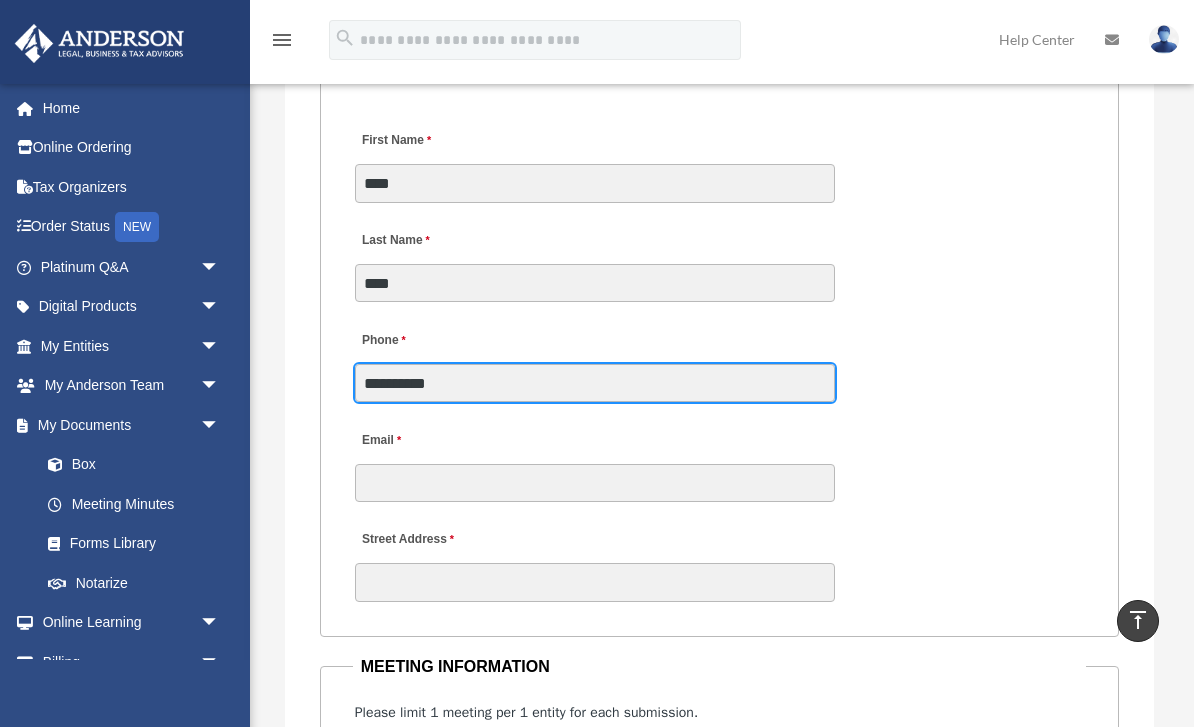 type on "**********" 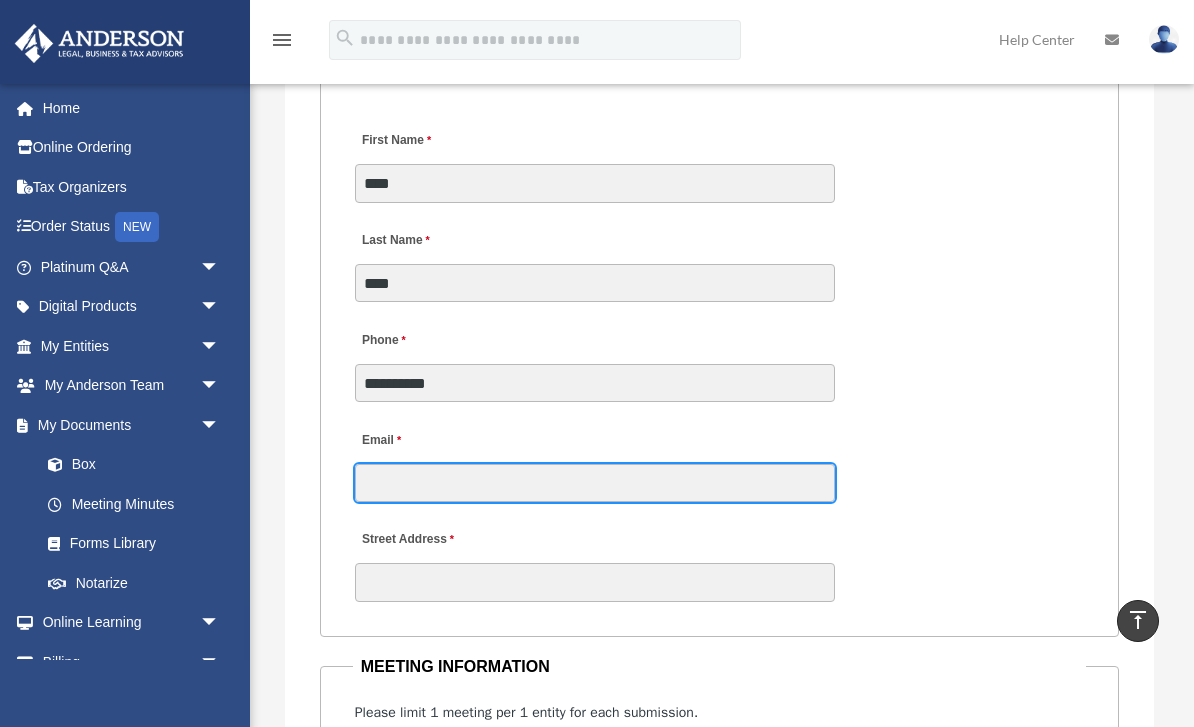 click on "Email" at bounding box center (595, 483) 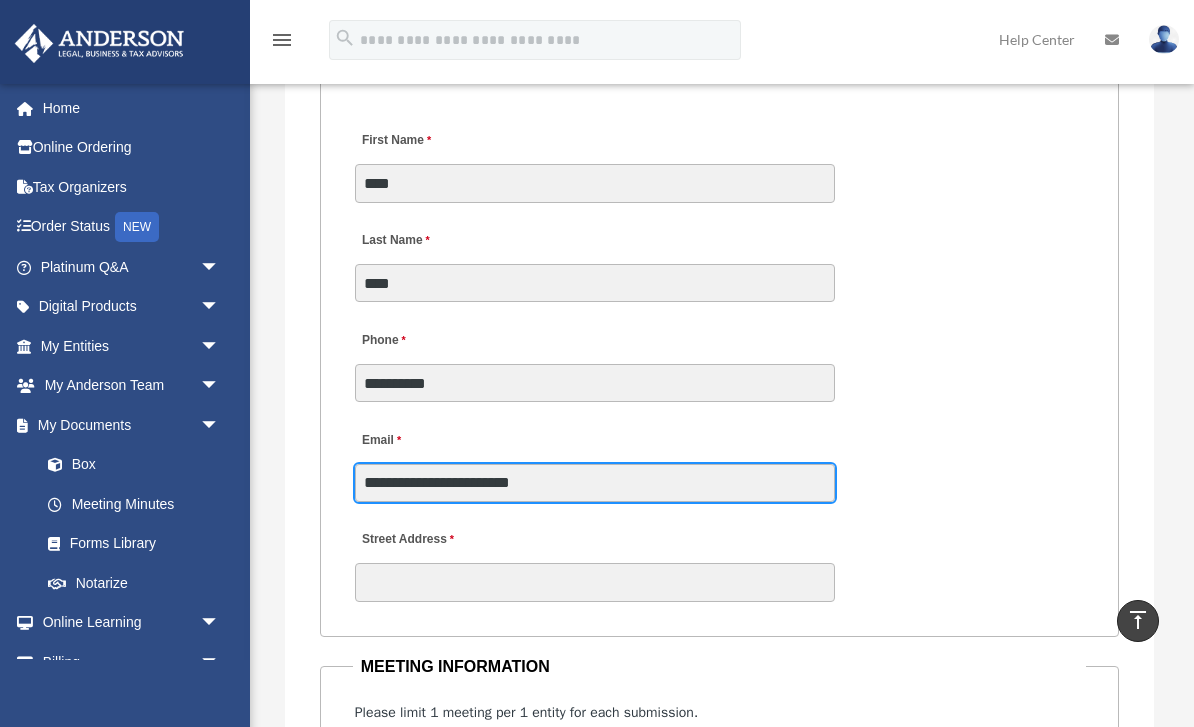 type on "**********" 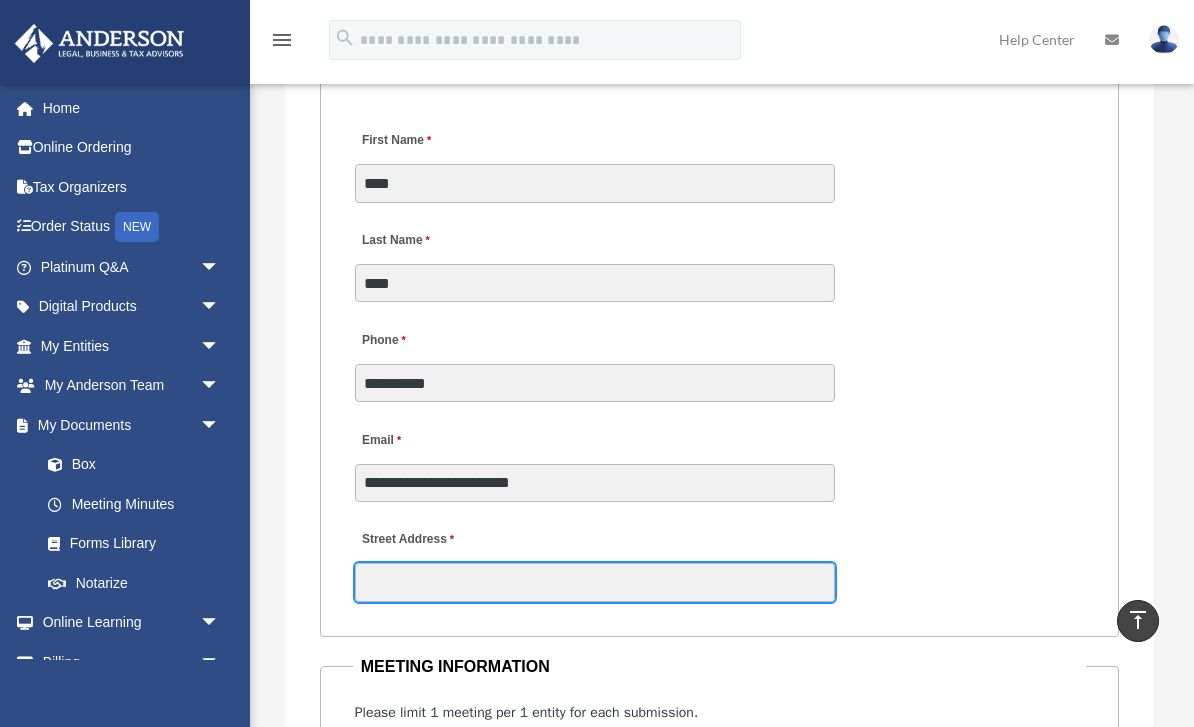 click on "Street Address" at bounding box center [595, 582] 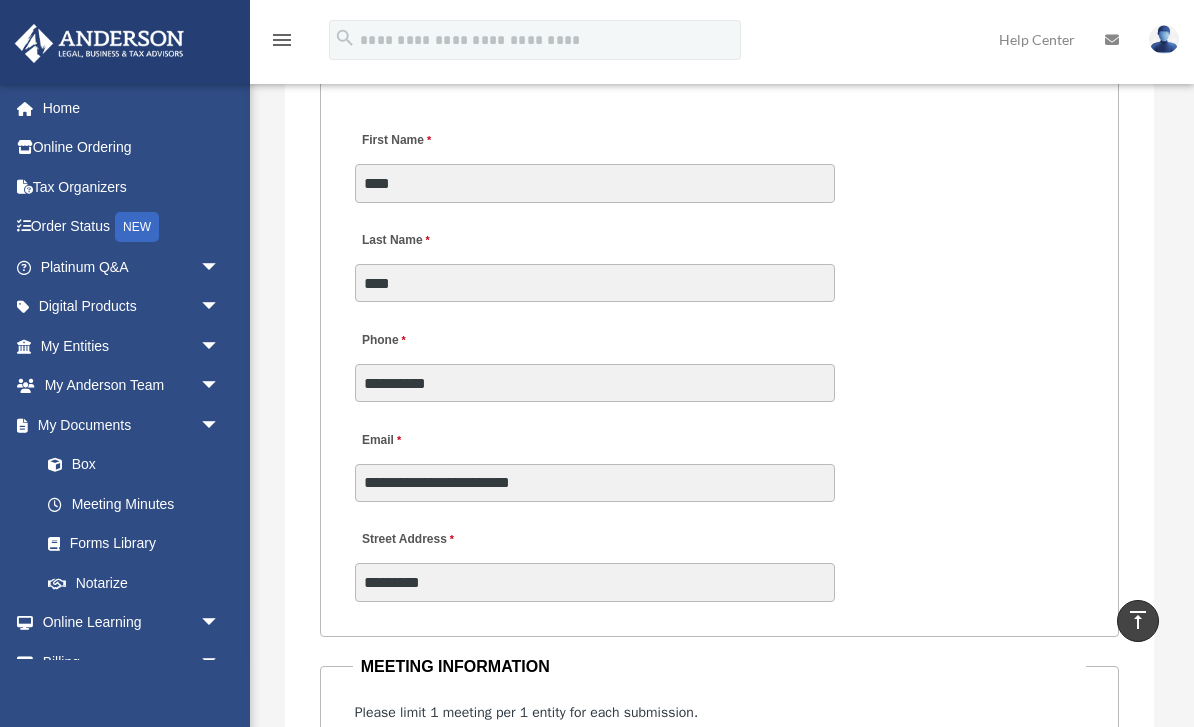 type on "**" 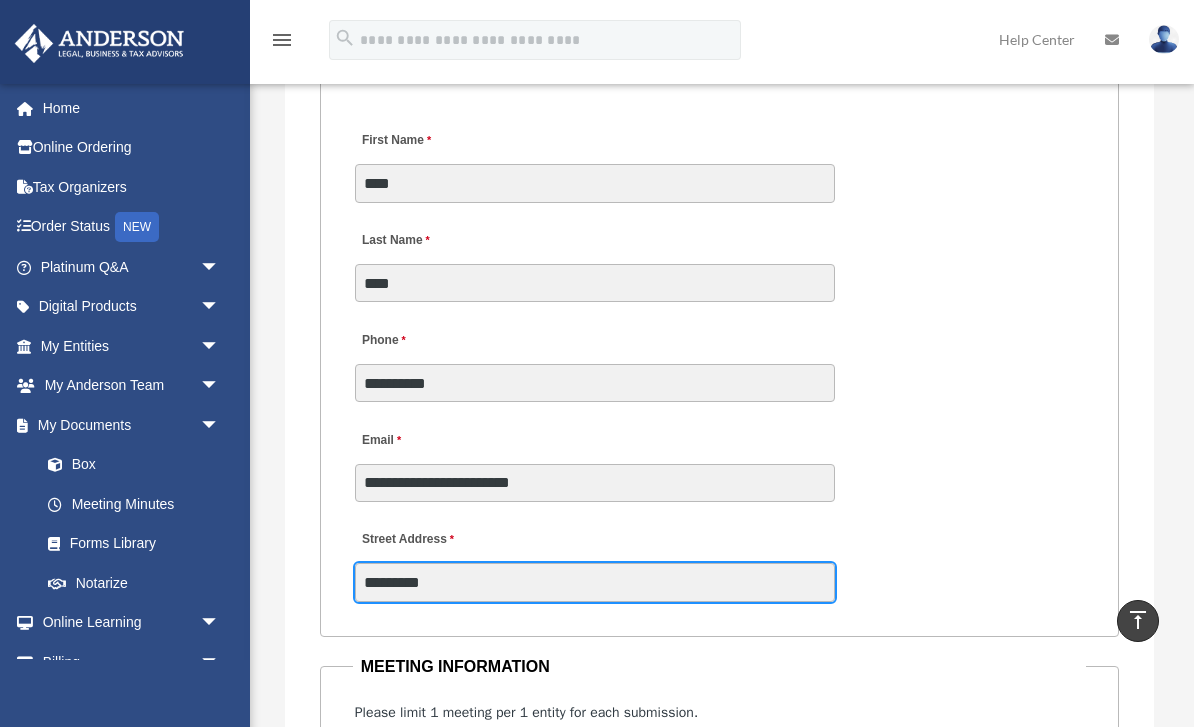 click on "*********" at bounding box center (595, 582) 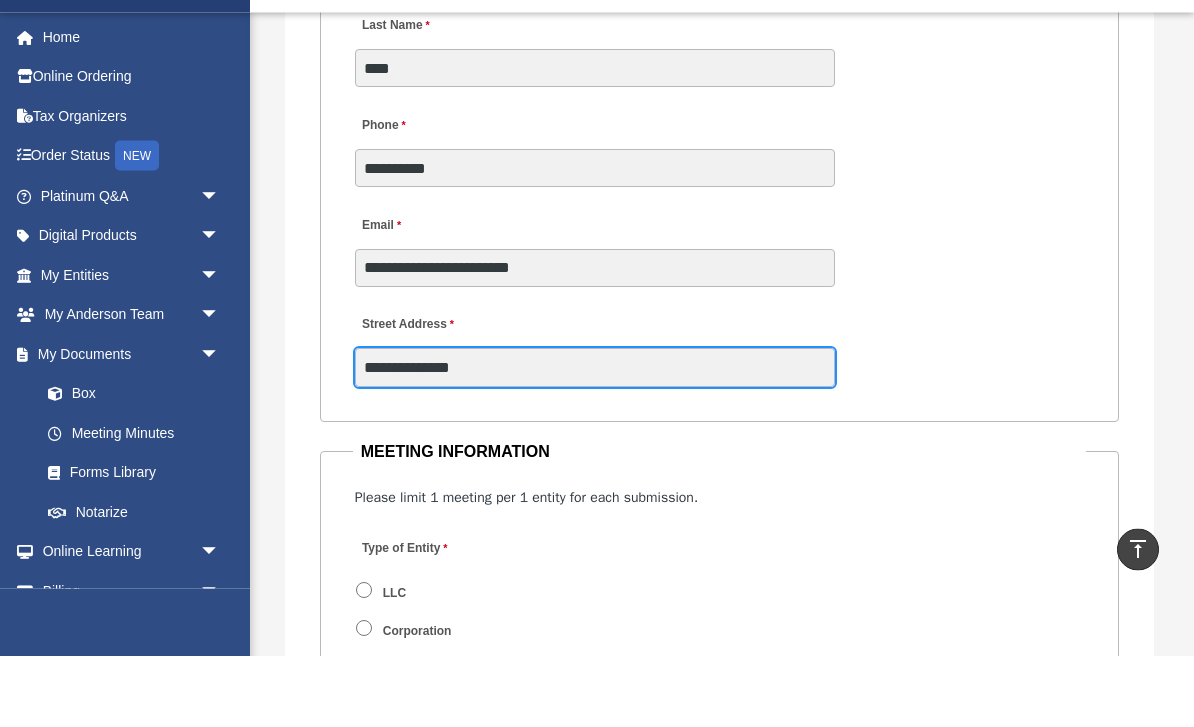 scroll, scrollTop: 2494, scrollLeft: 0, axis: vertical 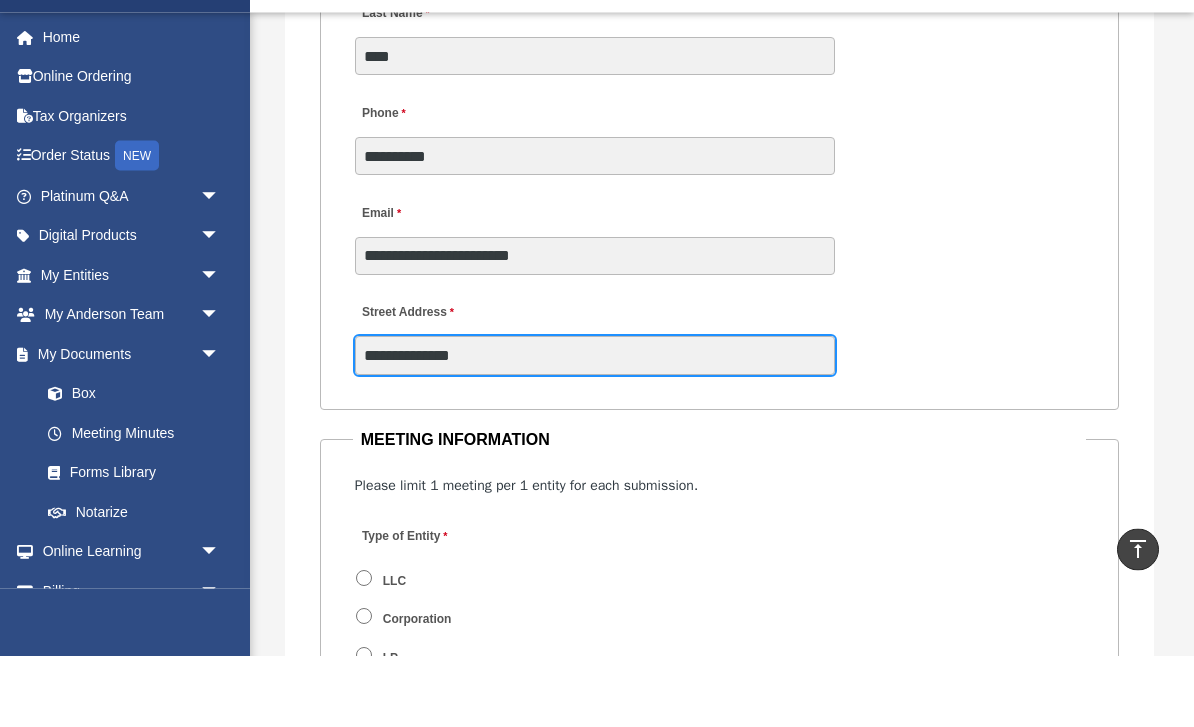 click on "**********" at bounding box center [595, 427] 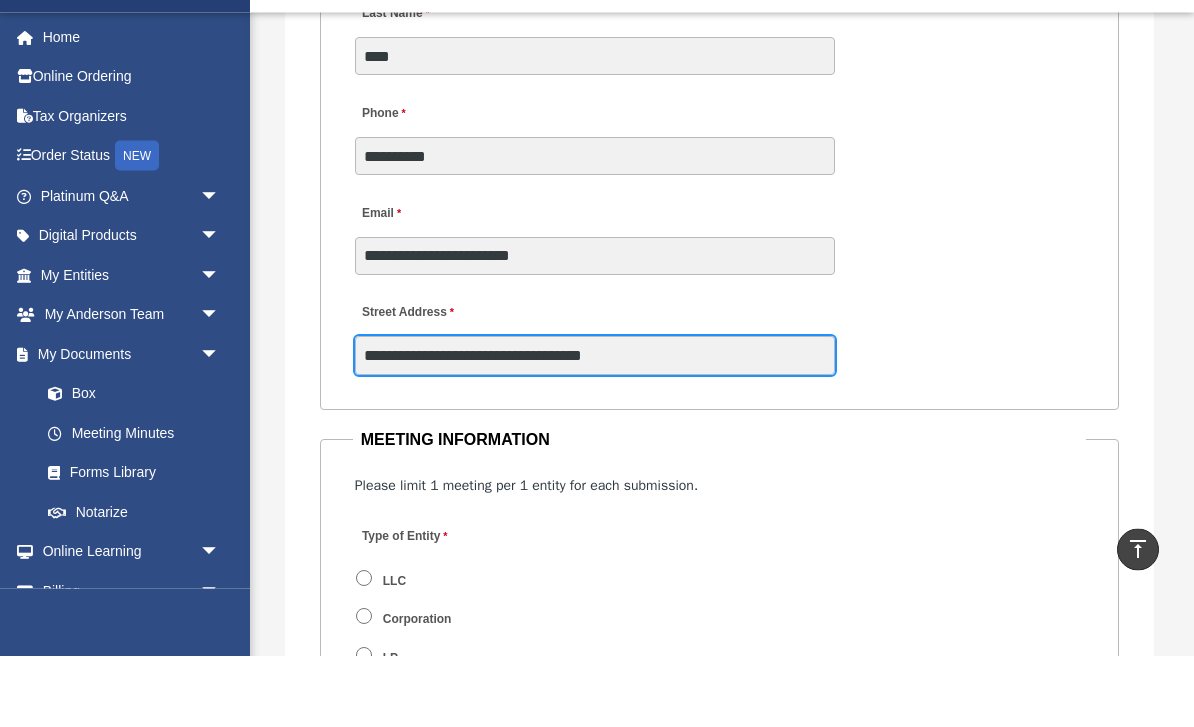 type on "**********" 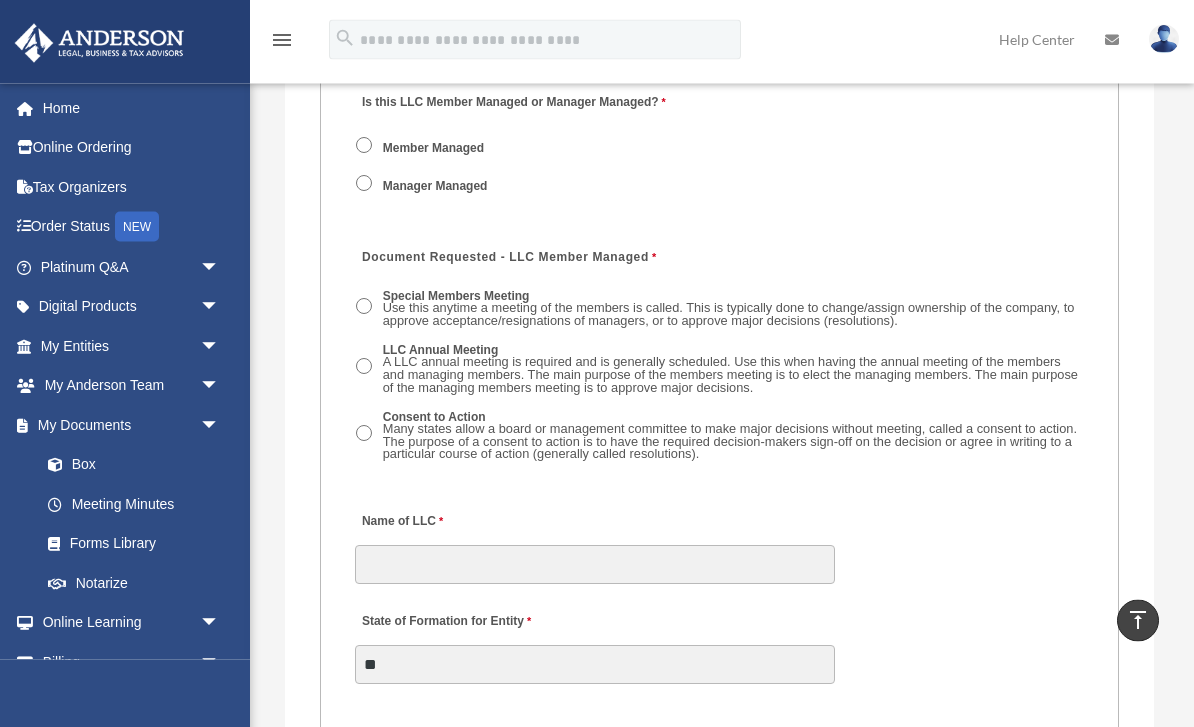 scroll, scrollTop: 3412, scrollLeft: 0, axis: vertical 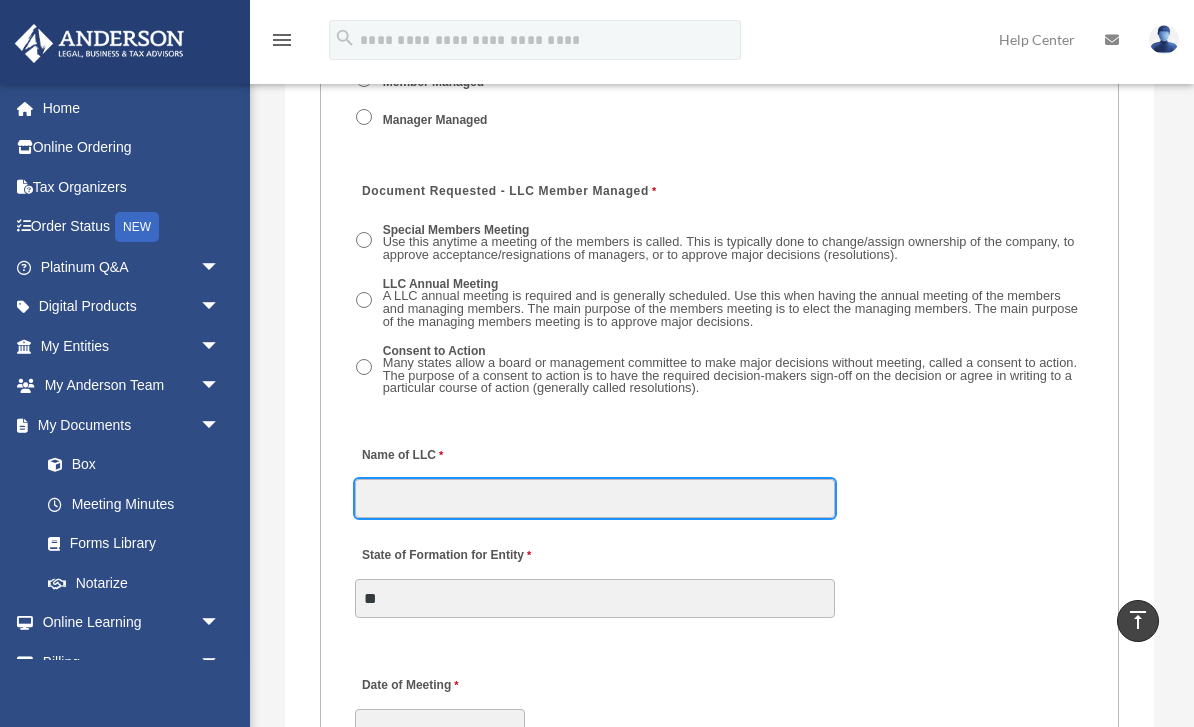 click on "Name of LLC" at bounding box center [595, 498] 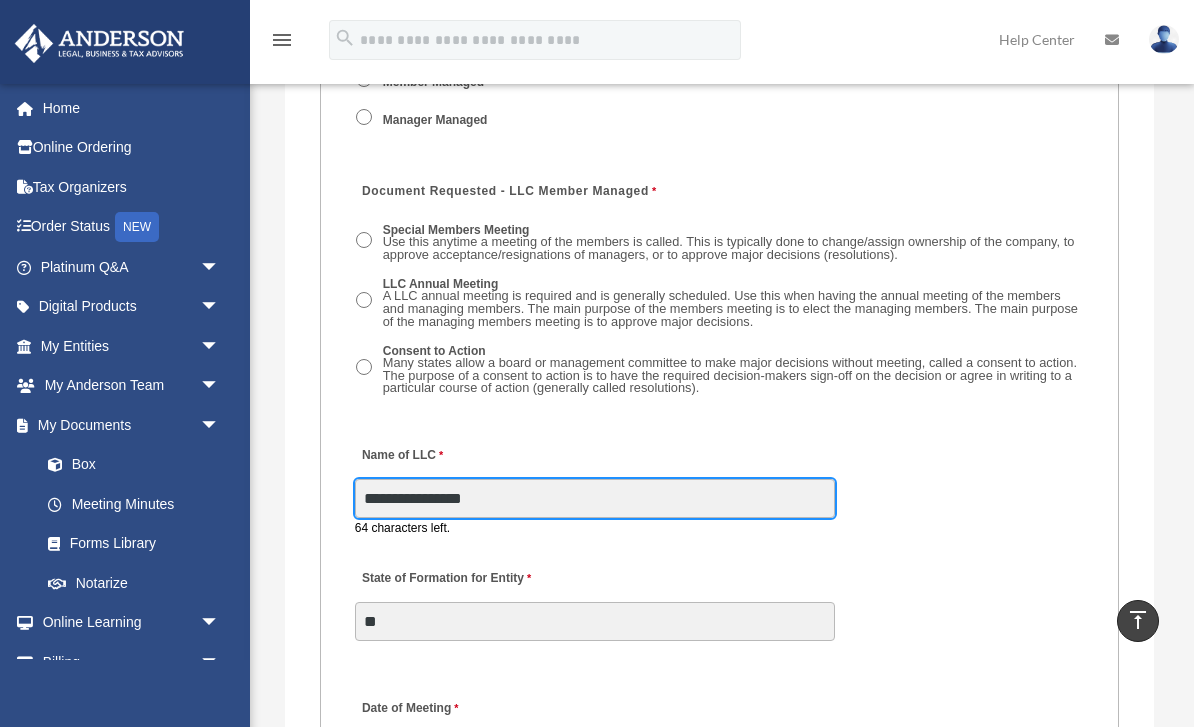 type on "**********" 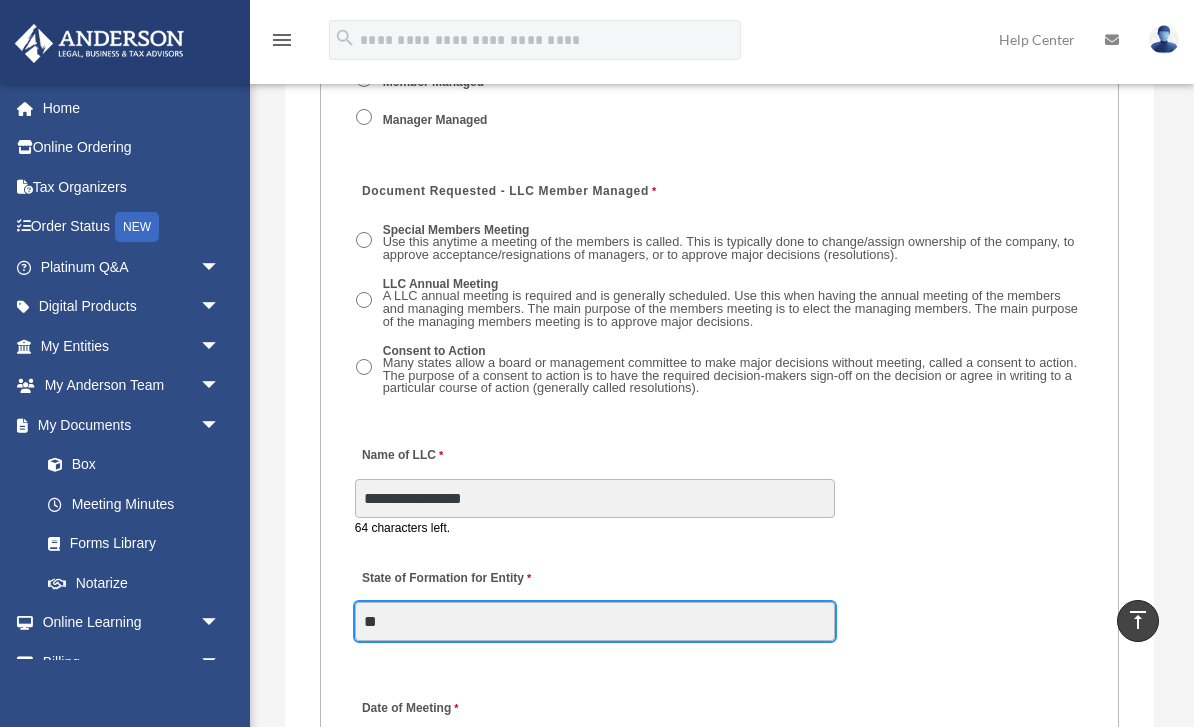 click on "MEETING INFORMATION
Please limit 1 meeting per 1 entity for each submission.
Type of Entity LLC Corporation LP Wyoming Statutory Trust (WST)
280A Option I Need a 280A Agreement to Rent a Residence Included with my Minutes
The 280A Option should only be checked if the LLC is Taxed as a C or S Corporation
WST Option Special Trustees Meeting
Use this when a meeting of trustees is called for a Wyoming Statutory Trust. Please note that technically there are no requirements for meetings in a WST so there are no annual meetings, just trustee meetings.
Name of Wyoming Statutory Trust
I need a Valuation Worksheet included with my minutes
Is this LLC Member Managed or Manager Managed? Member Managed Manager Managed
Document Requested - LLC Member Managed Special Members Meeting LLC Annual Meeting Consent to Action
Document Requested - LLC Manager Managed Special Managers Meeting LLC Annual Meeting Consent to Action Special Document - Special Members Meeting" at bounding box center (720, 994) 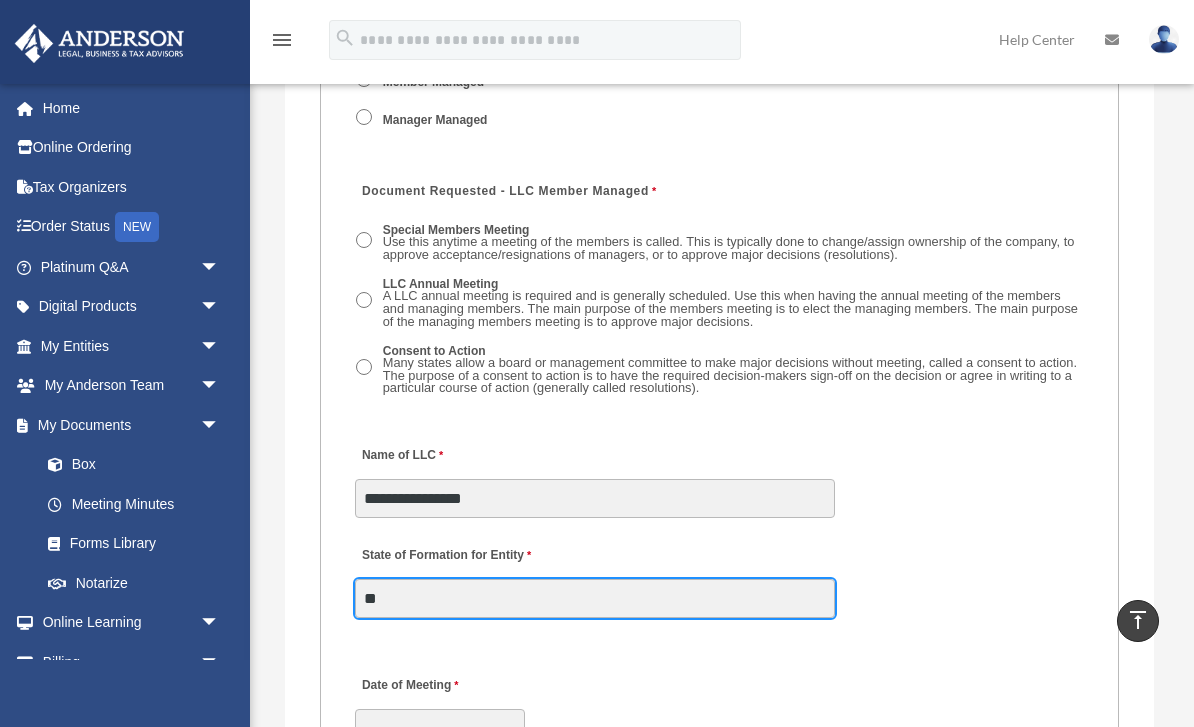 type on "*" 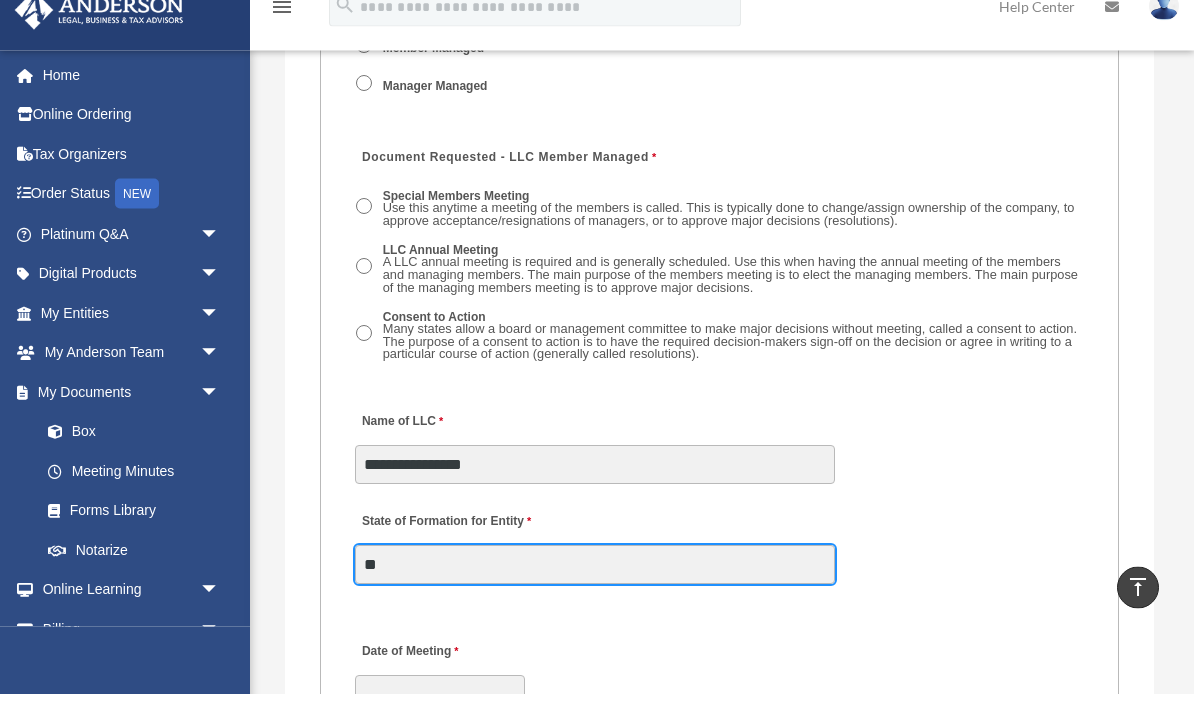 scroll, scrollTop: 3493, scrollLeft: 0, axis: vertical 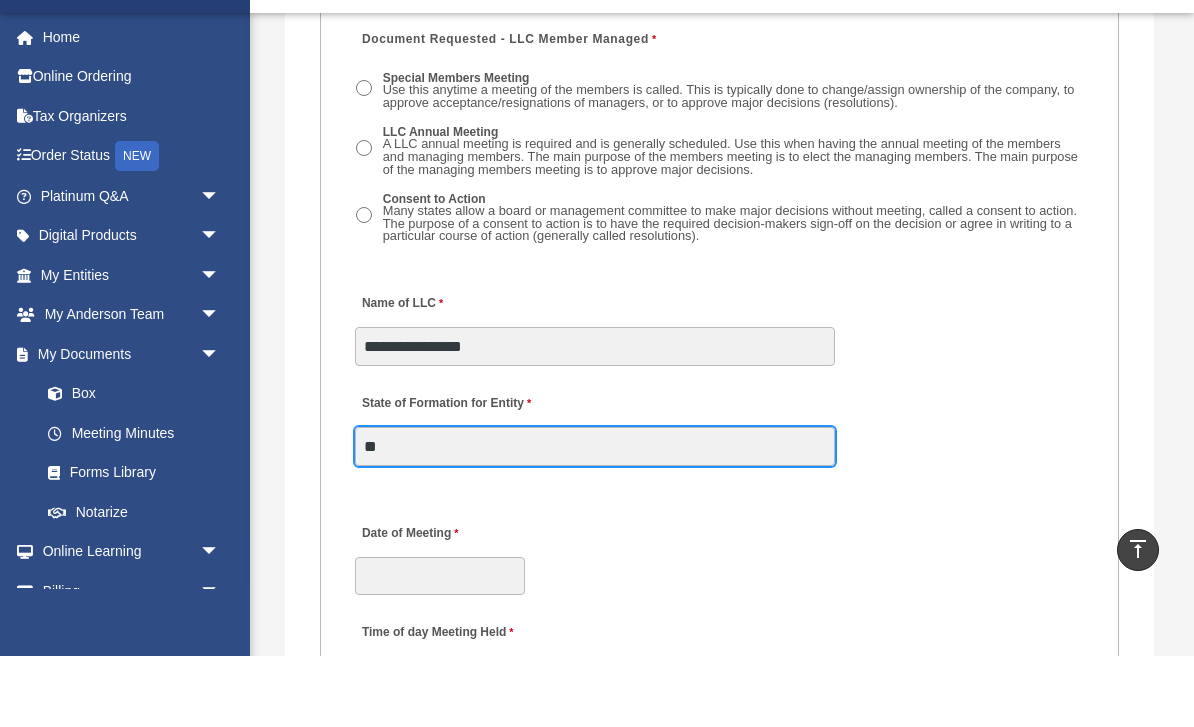 type on "**" 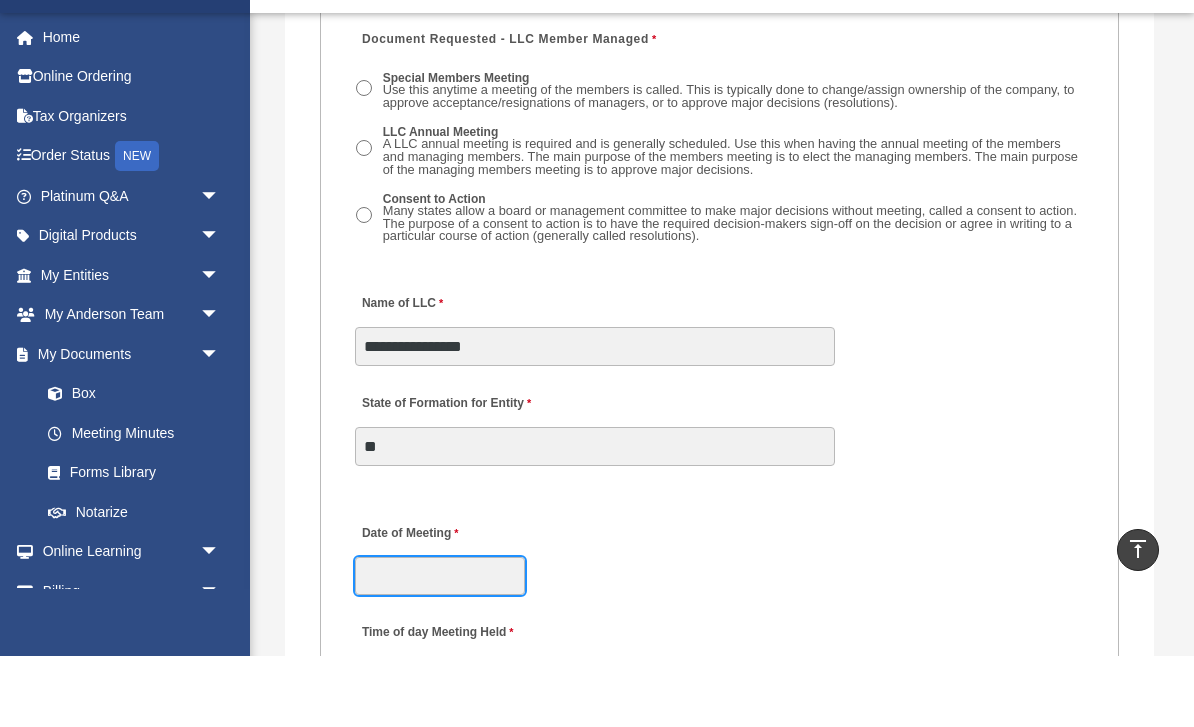 click on "Date of Meeting" at bounding box center (440, 647) 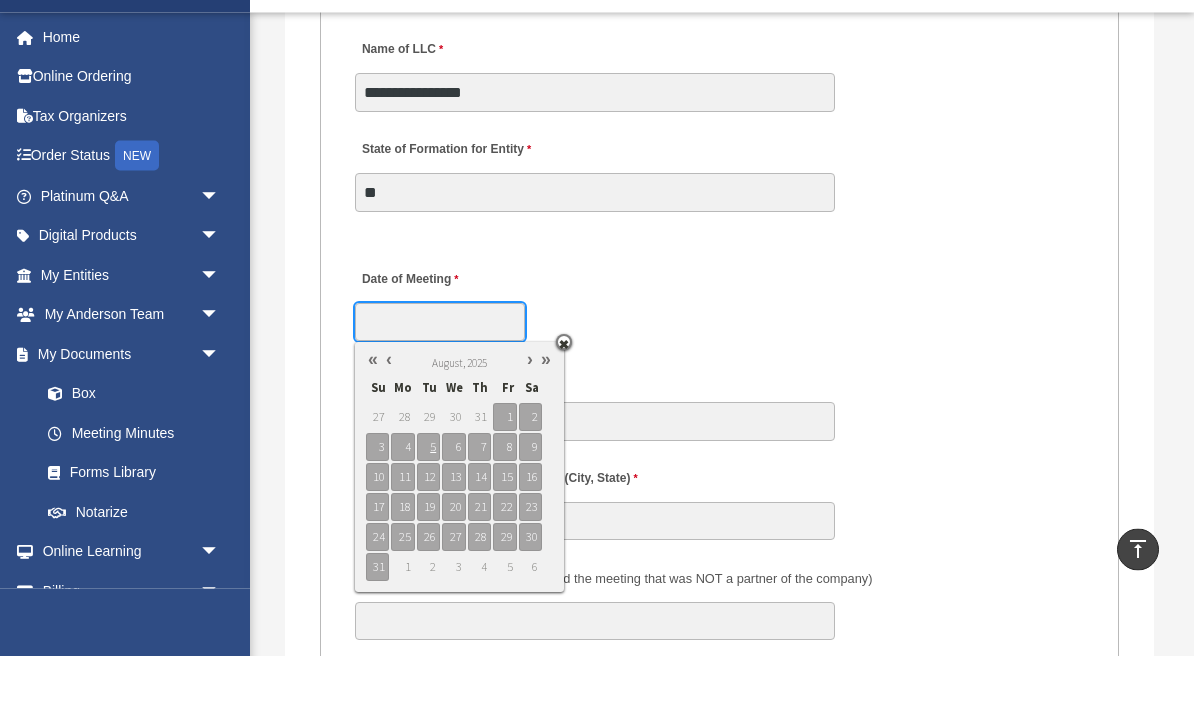 scroll, scrollTop: 3747, scrollLeft: 0, axis: vertical 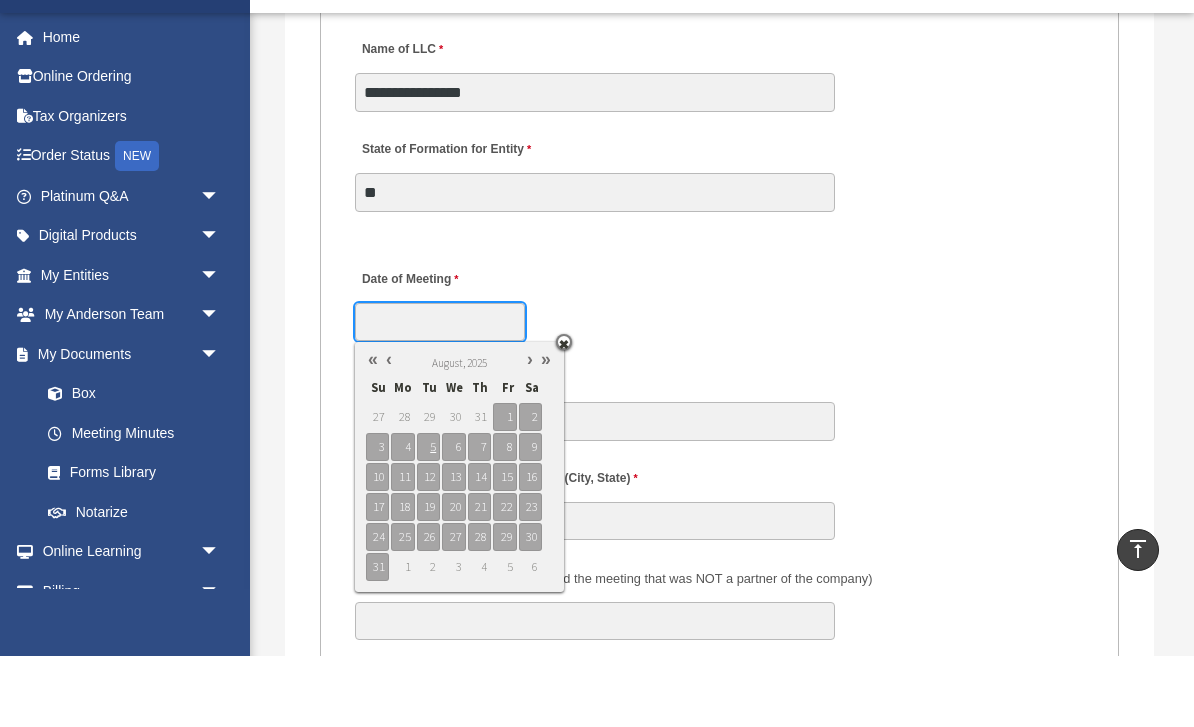 type on "**********" 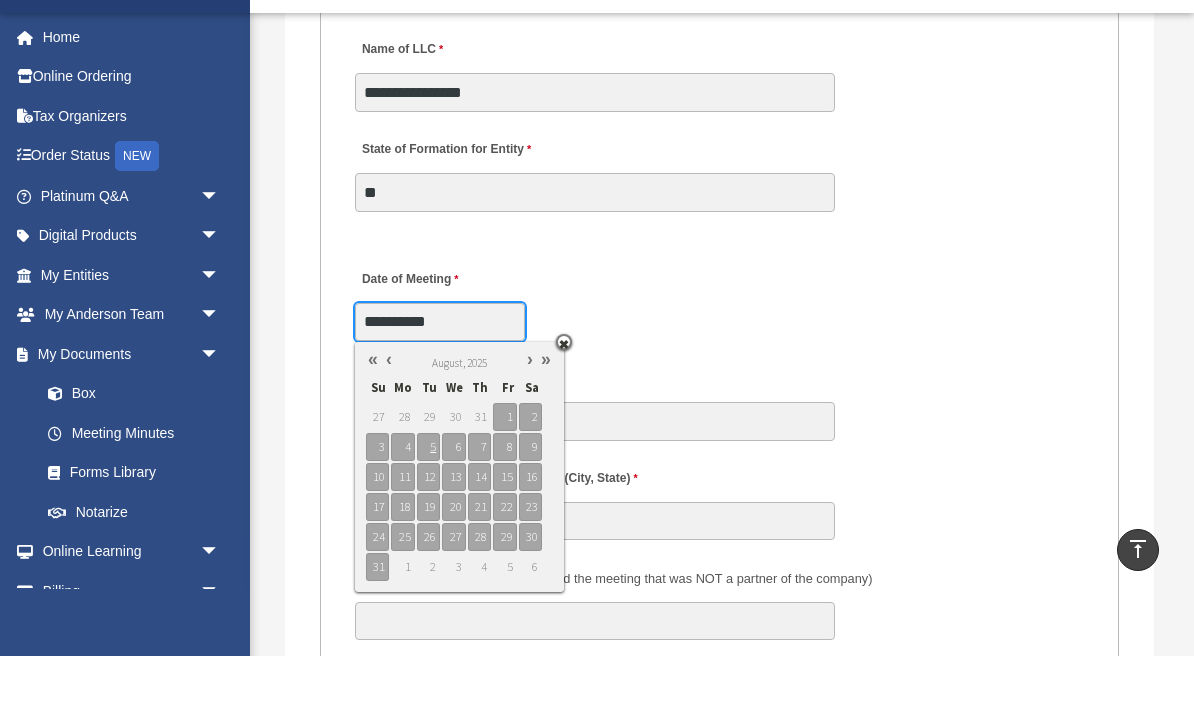 click on "5" at bounding box center [428, 518] 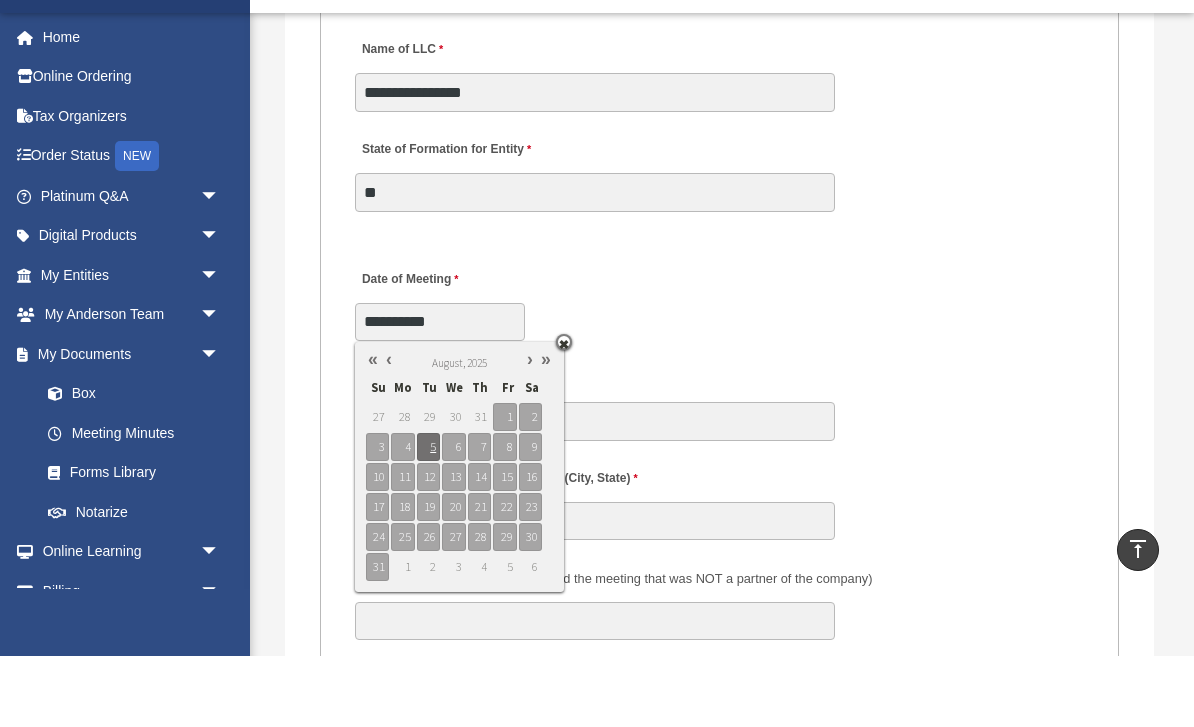click on "Request for Meeting Minutes
Please ensure the email you list is associated with your account or processing your request could be delayed!
Meeting Minutes requests will be processed in the order they were received. Please note turnaround times for meeting minutes completion may vary.  The current processing/turnaround time averages 7 business days , though this may vary.
Please be advised of the following info to avoid losing your work:
The Meeting Minutes form contains long text fields that may take you some time to fill out.
Your user session may time out unexpectedly after several hours of inactivity.
Keep a local copy what you write in the text fields of the form. This could be as simple as a Word document. This will ensure you have a backup in case there is an error with your submission and you need to try again.
CLIENT INFORMATION
First Name [FIRST]
Last Name [LAST]
Phone [PHONE]
Email [EMAIL]
Street Address [ADDRESS]" at bounding box center [719, 152] 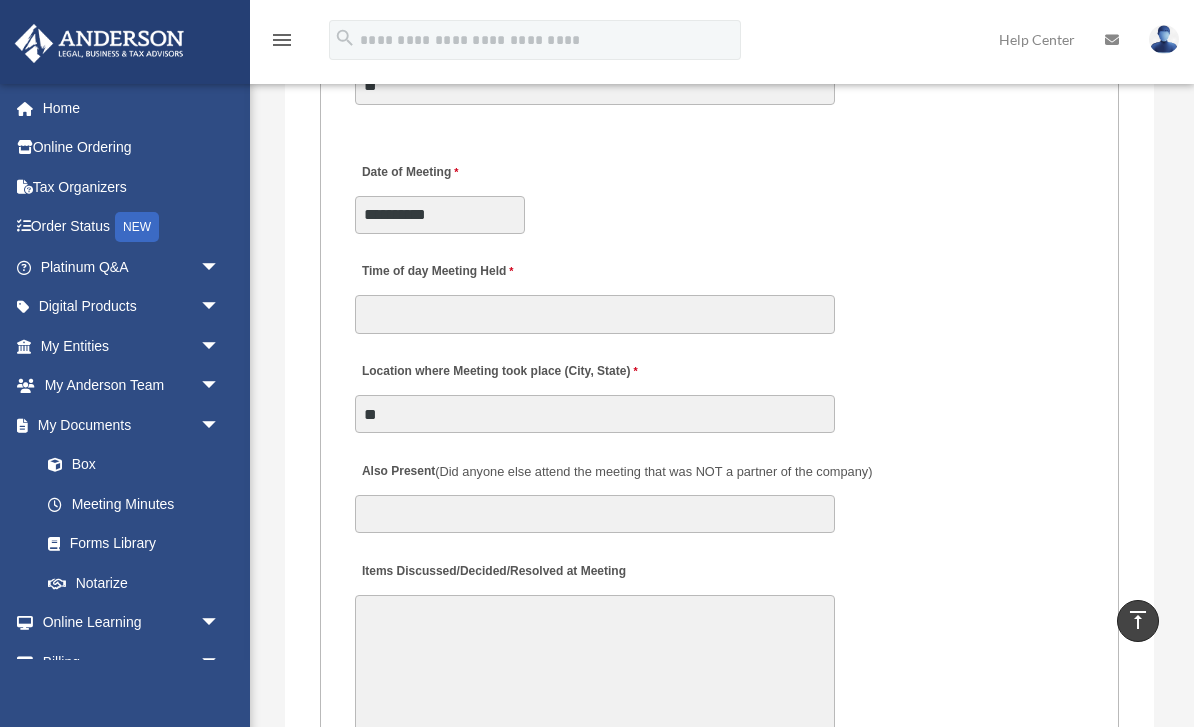 scroll, scrollTop: 3972, scrollLeft: 0, axis: vertical 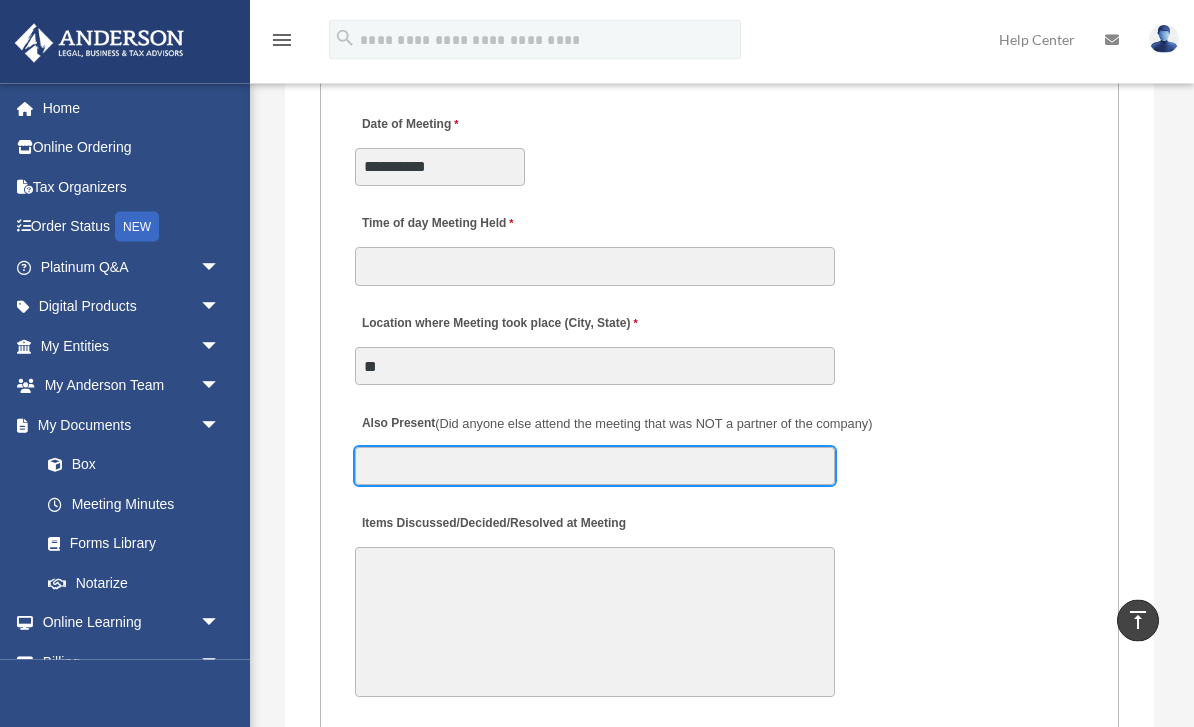 click on "Also Present  (Did anyone else attend the meeting that was NOT a partner of the company)" at bounding box center (595, 467) 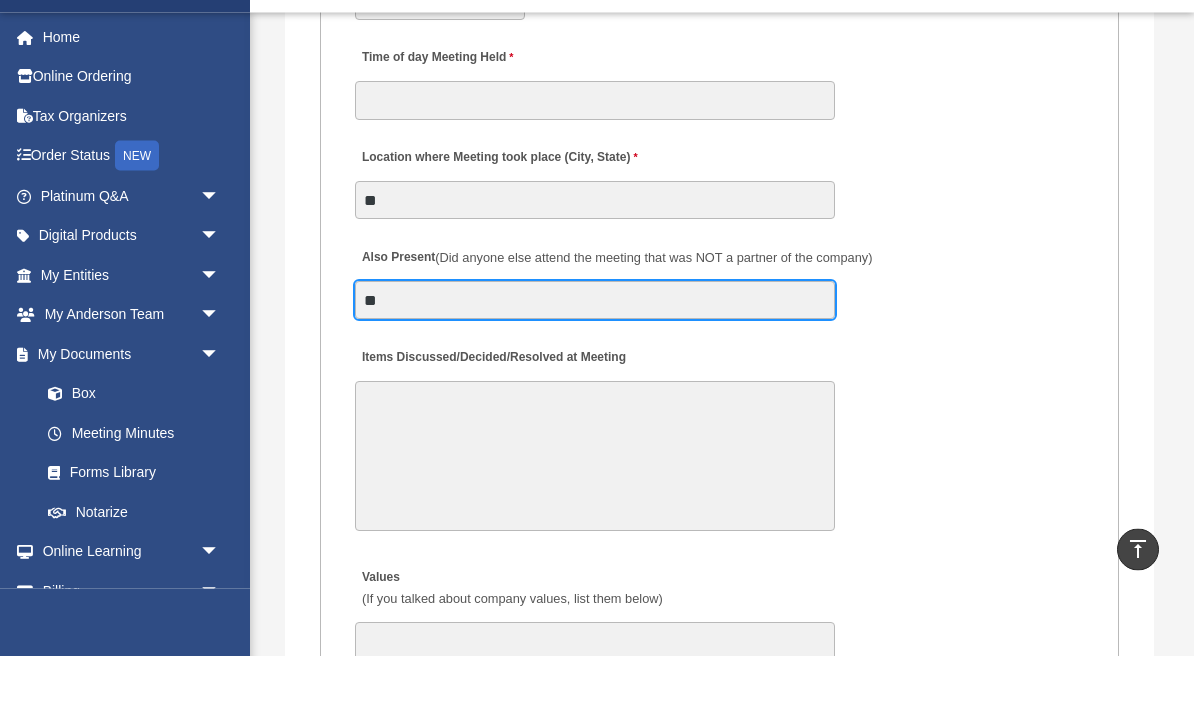 scroll, scrollTop: 4071, scrollLeft: 0, axis: vertical 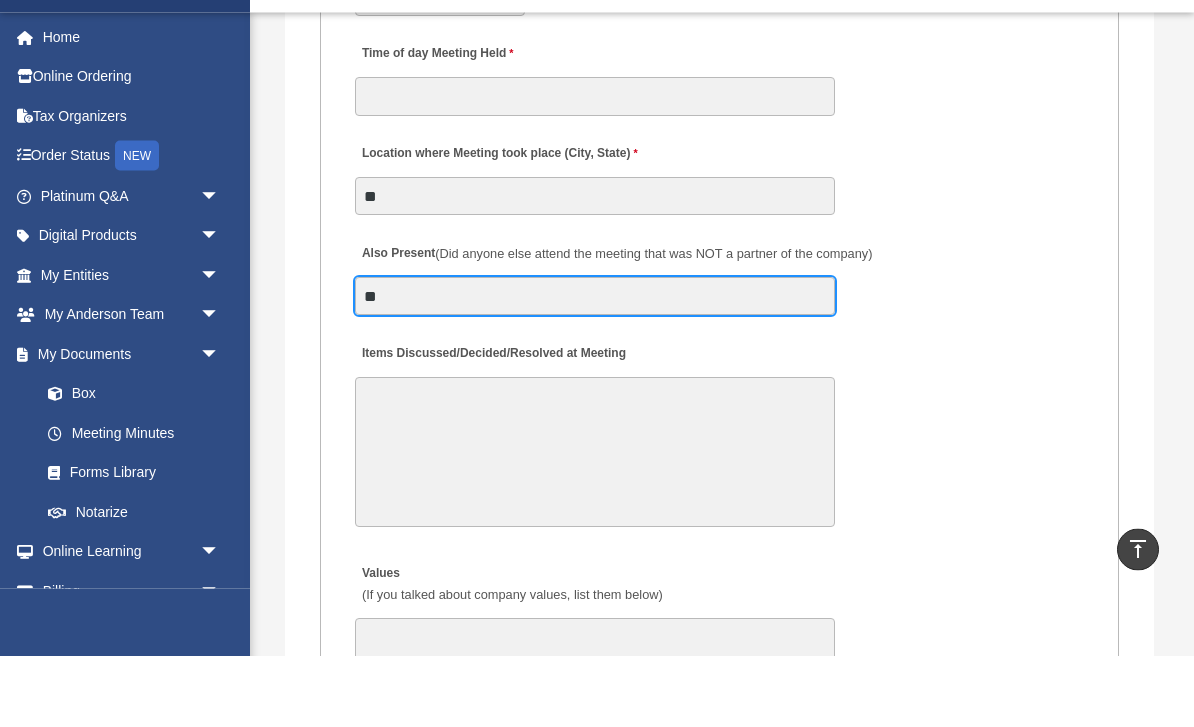 type on "**" 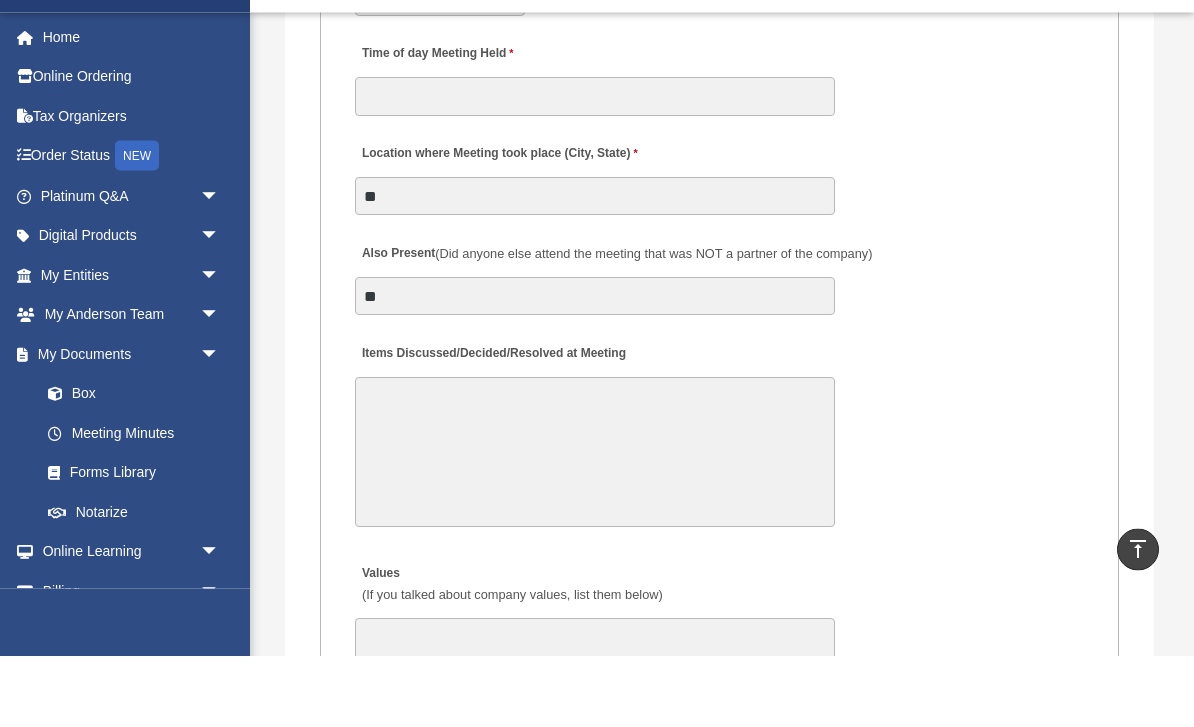 click on "Items Discussed/Decided/Resolved at Meeting" at bounding box center [595, 524] 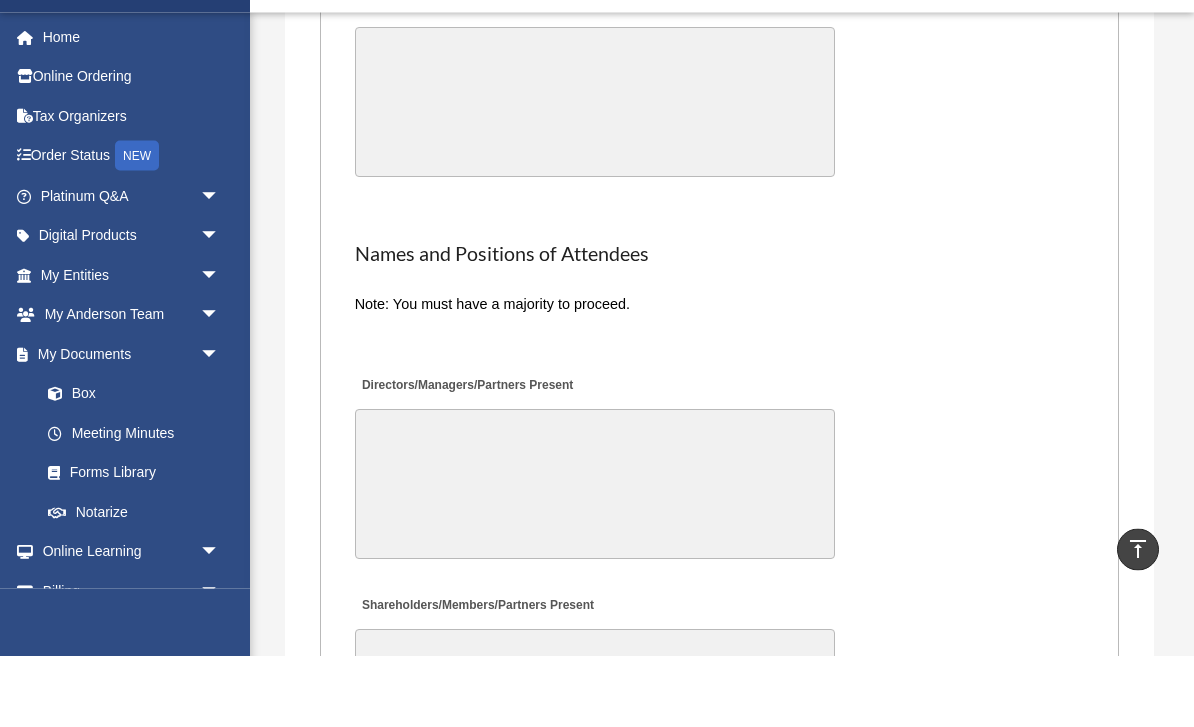 scroll, scrollTop: 4918, scrollLeft: 0, axis: vertical 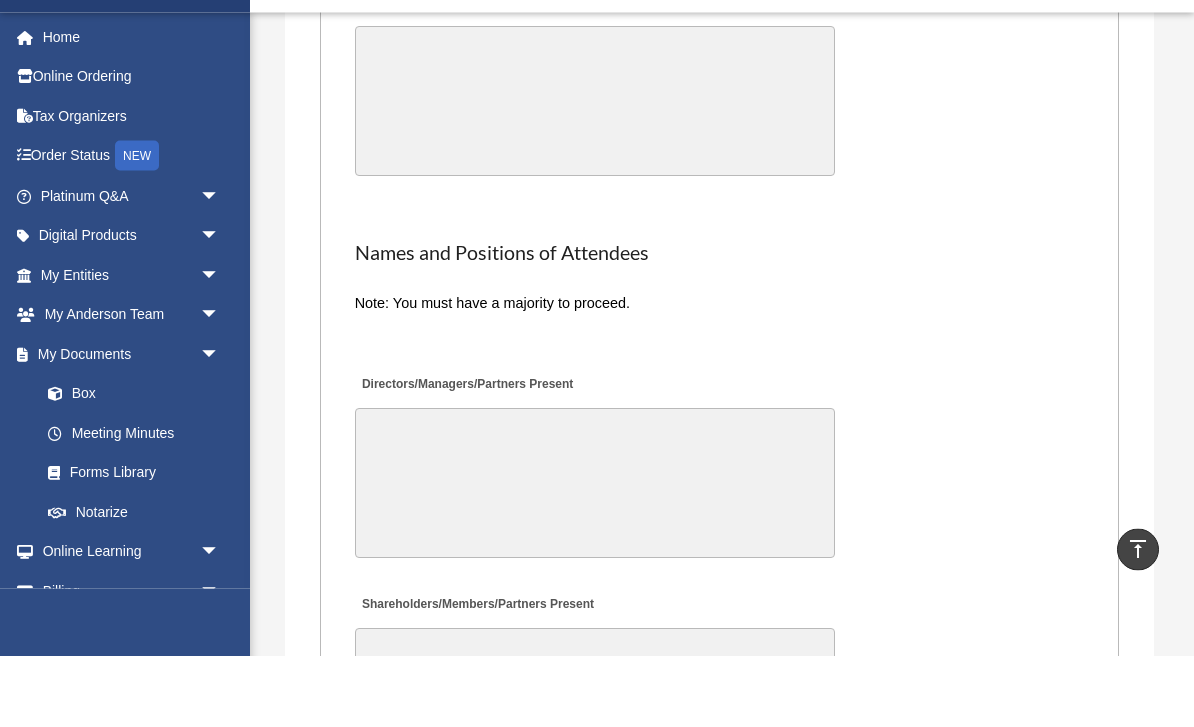 type on "**********" 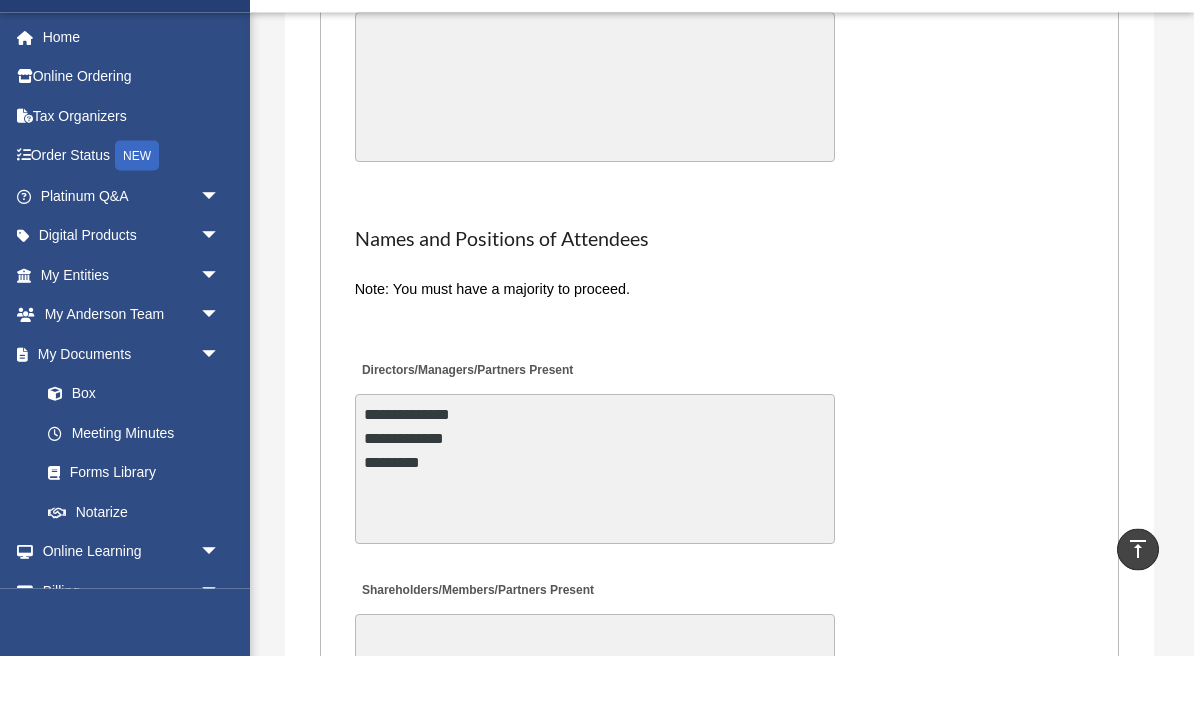 type on "**********" 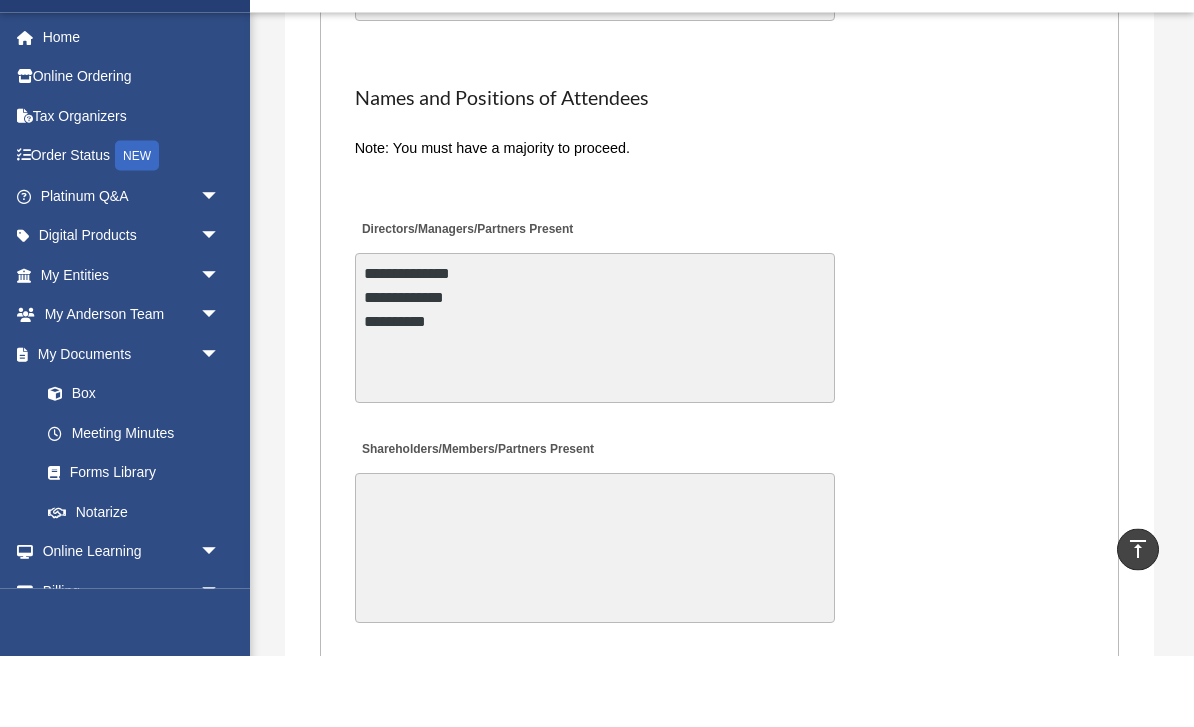 scroll, scrollTop: 5060, scrollLeft: 0, axis: vertical 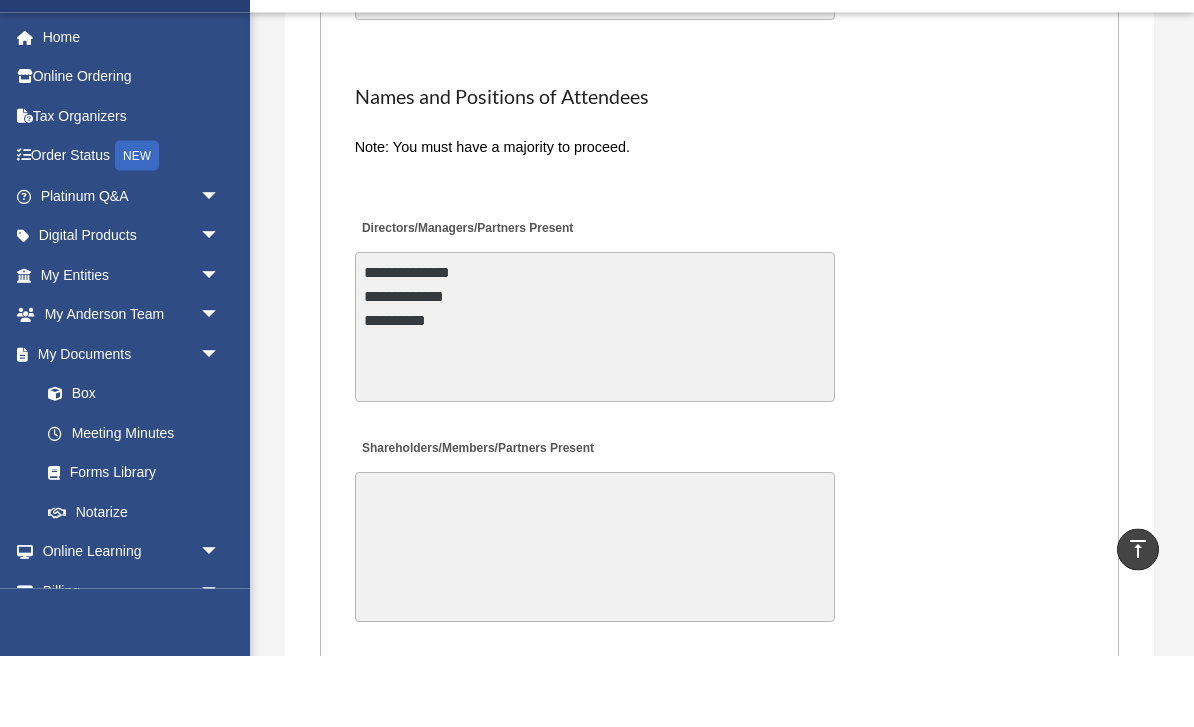 click on "**********" at bounding box center (595, 399) 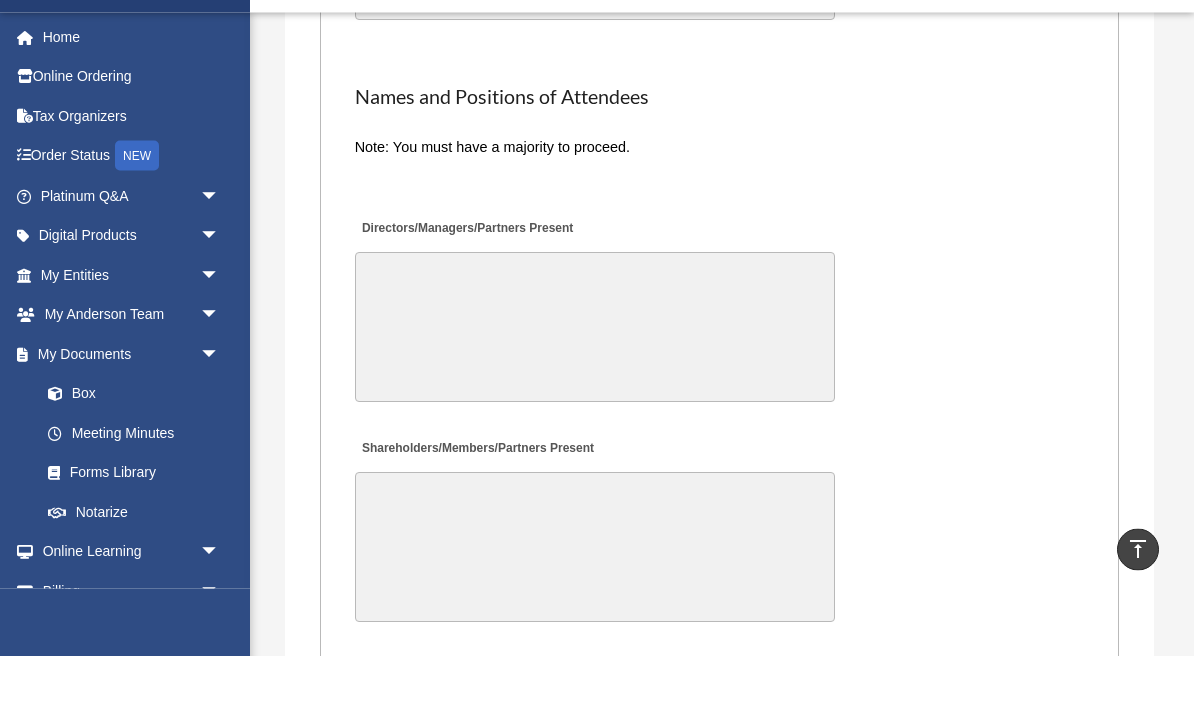 click on "Shareholders/Members/Partners Present" at bounding box center [595, 619] 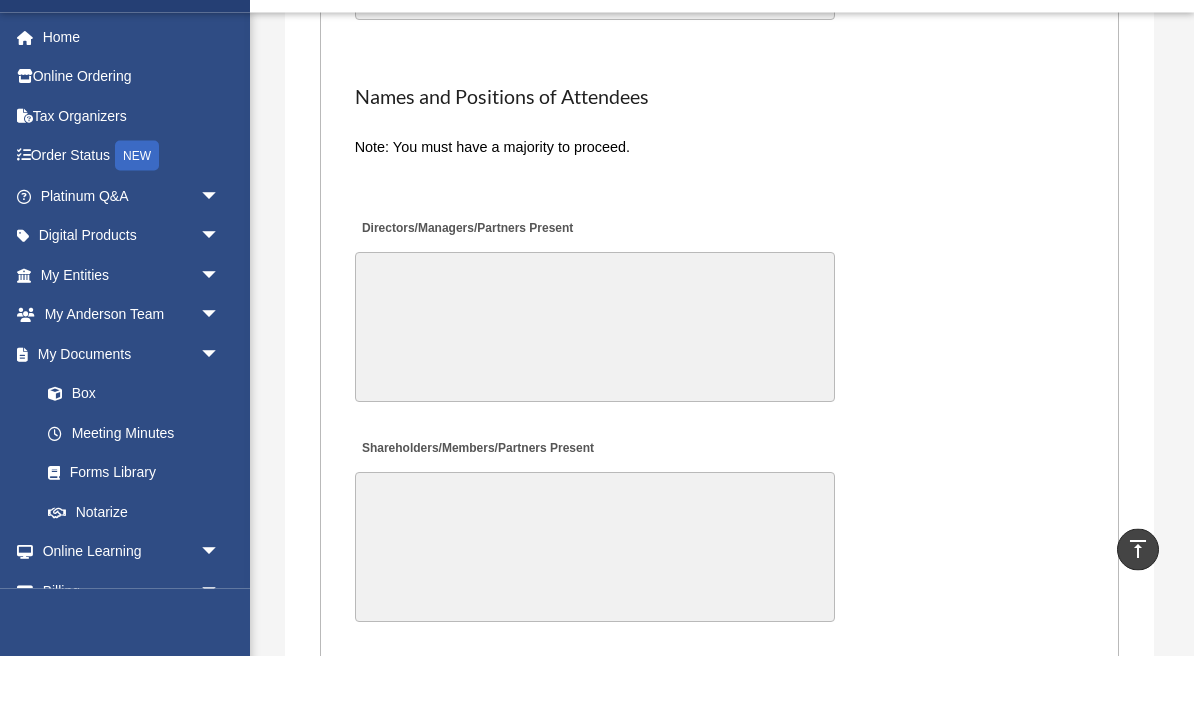paste on "**********" 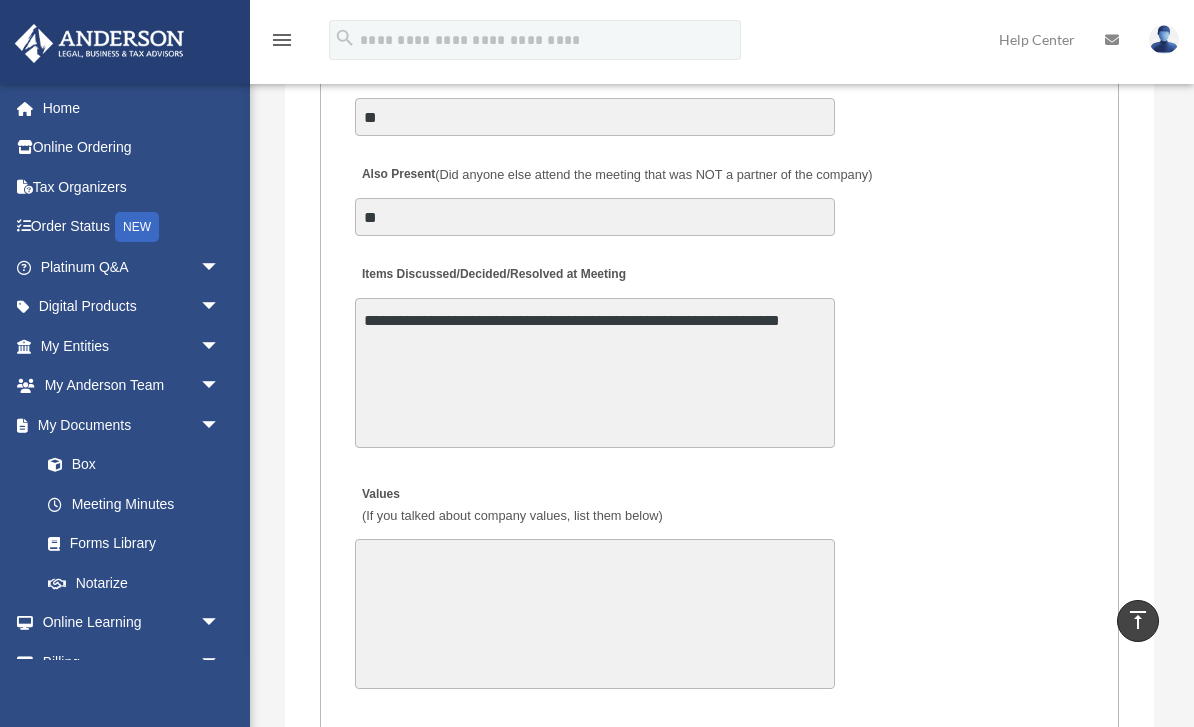 scroll, scrollTop: 4221, scrollLeft: 0, axis: vertical 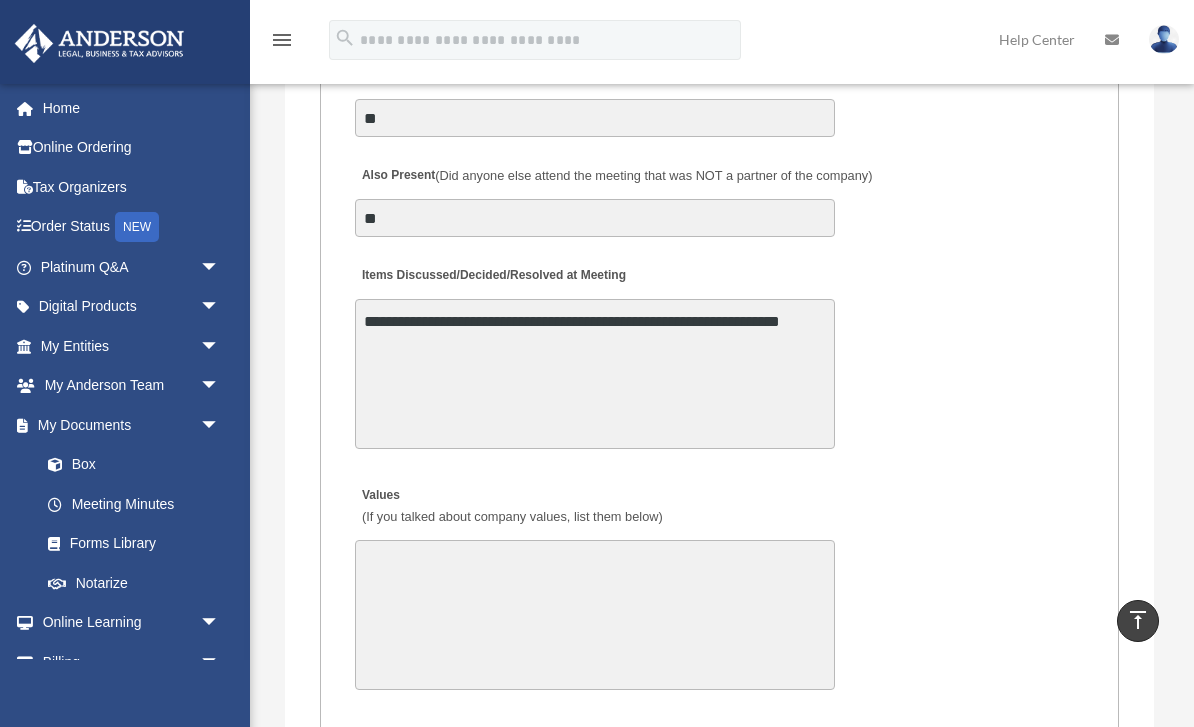 type on "**********" 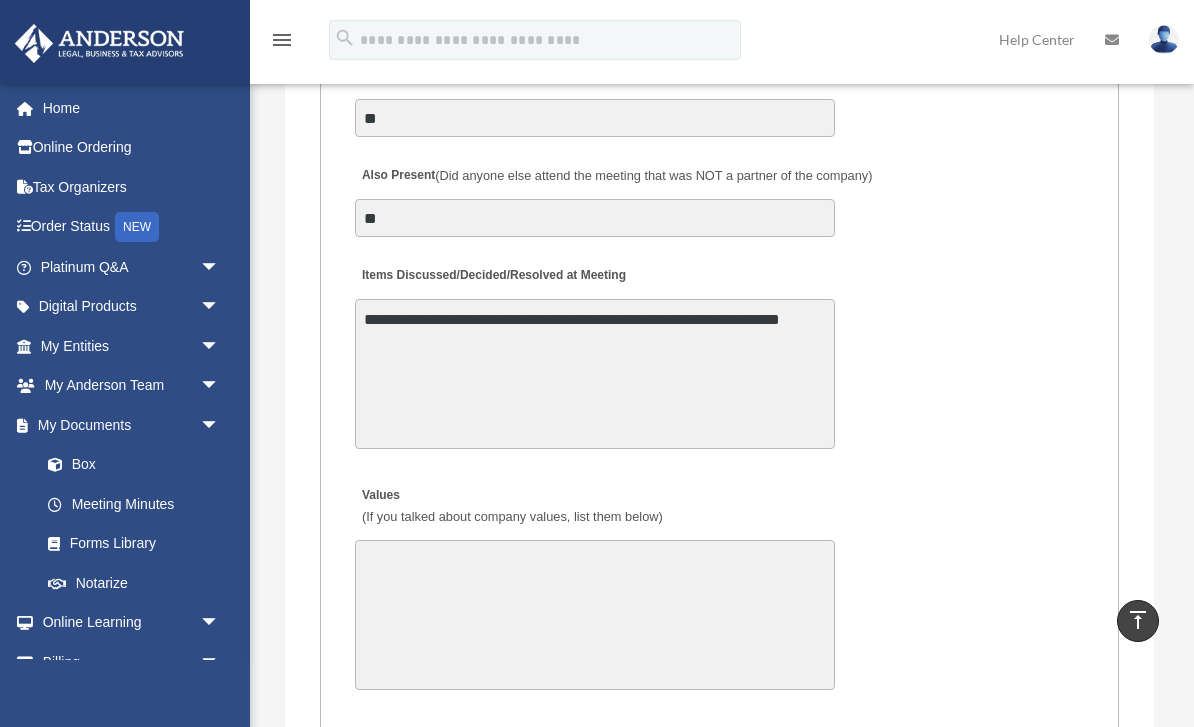 click on "**********" at bounding box center [595, 374] 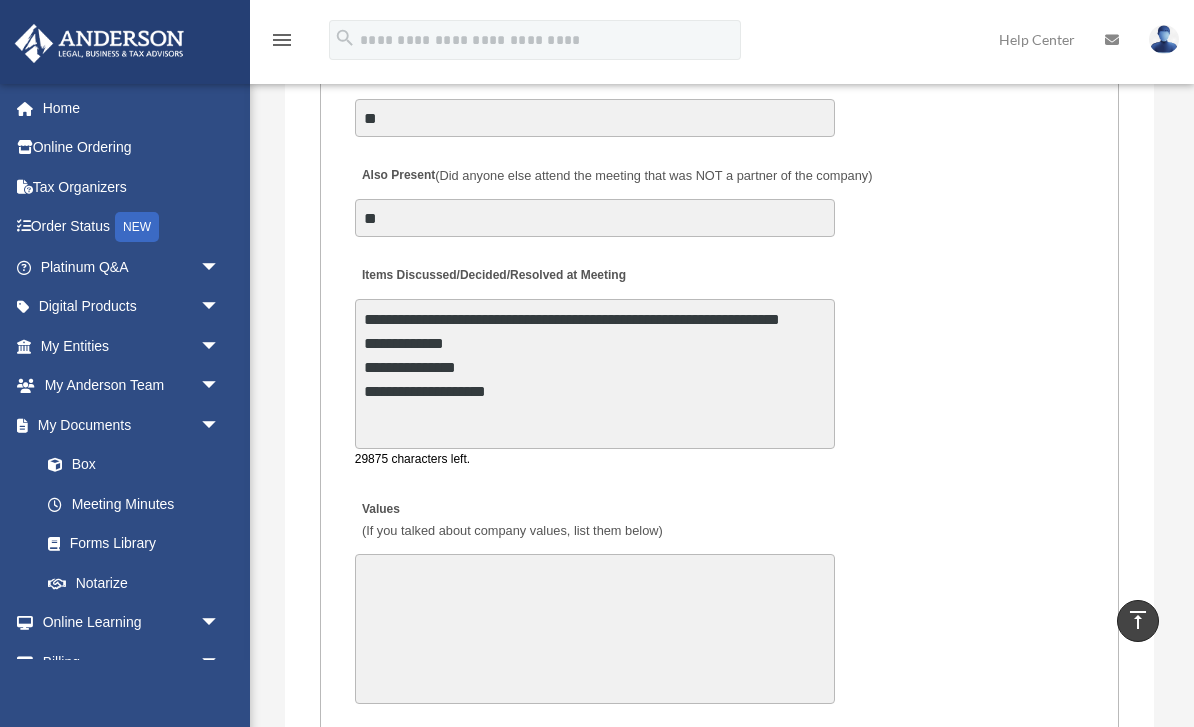 scroll, scrollTop: 26, scrollLeft: 0, axis: vertical 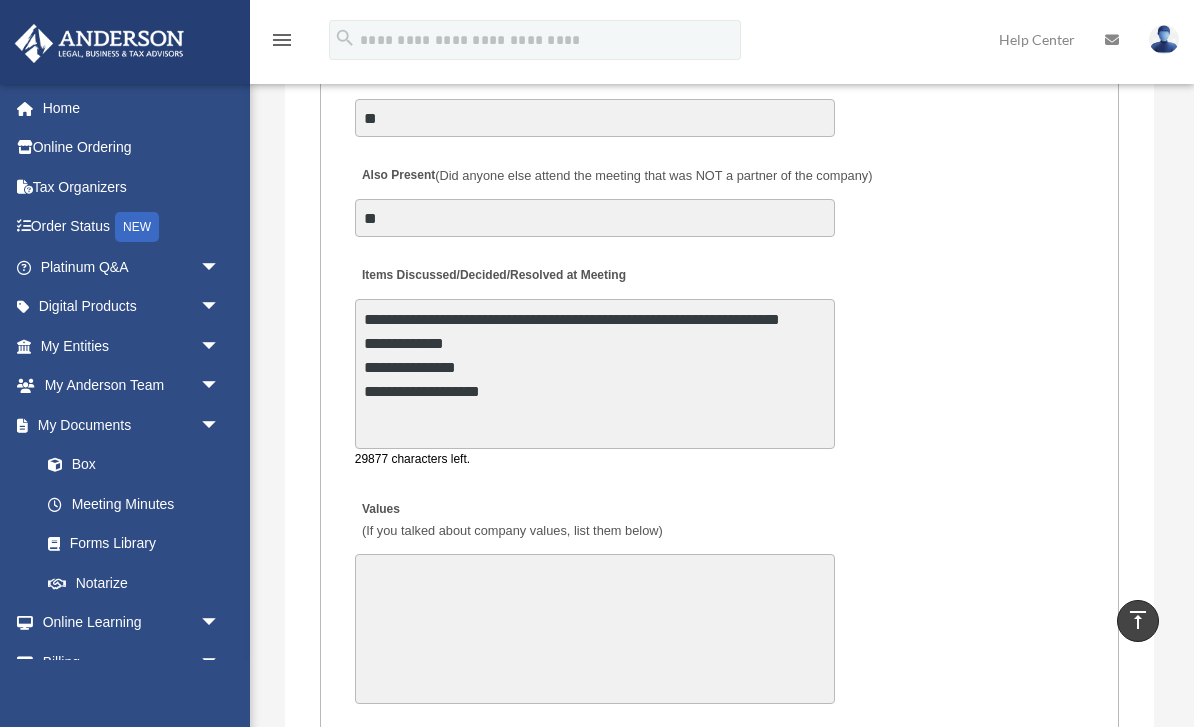 paste on "**********" 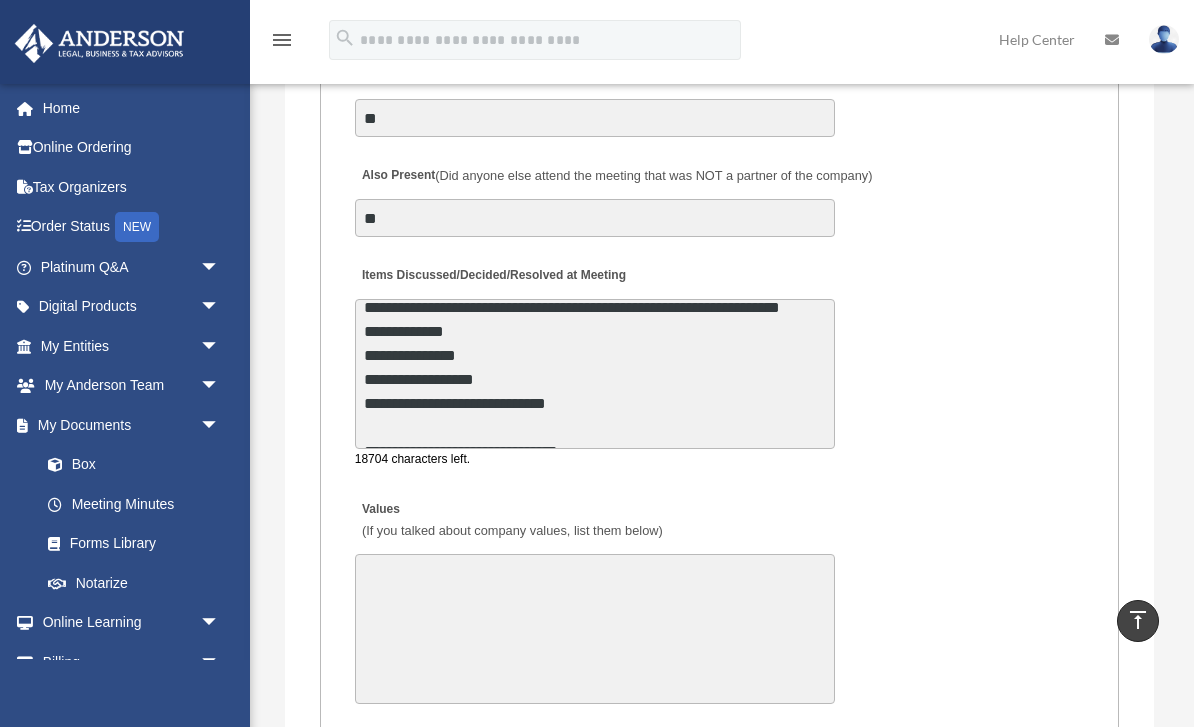 scroll, scrollTop: 9084, scrollLeft: 0, axis: vertical 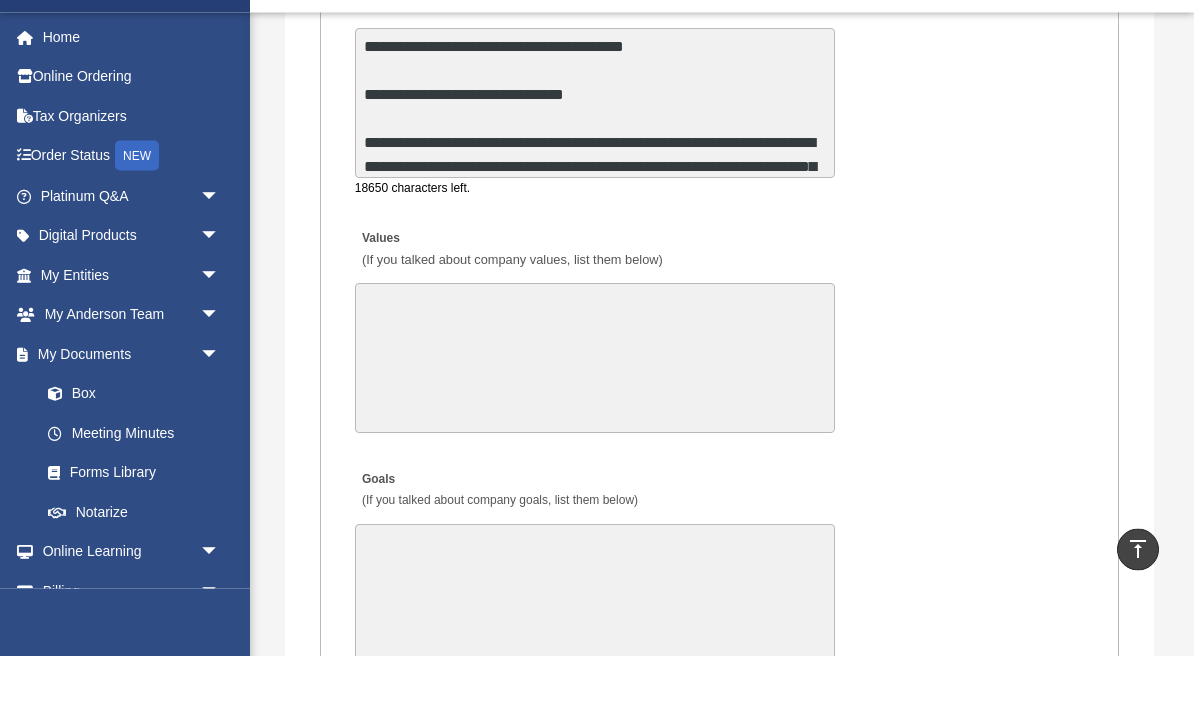 type on "**********" 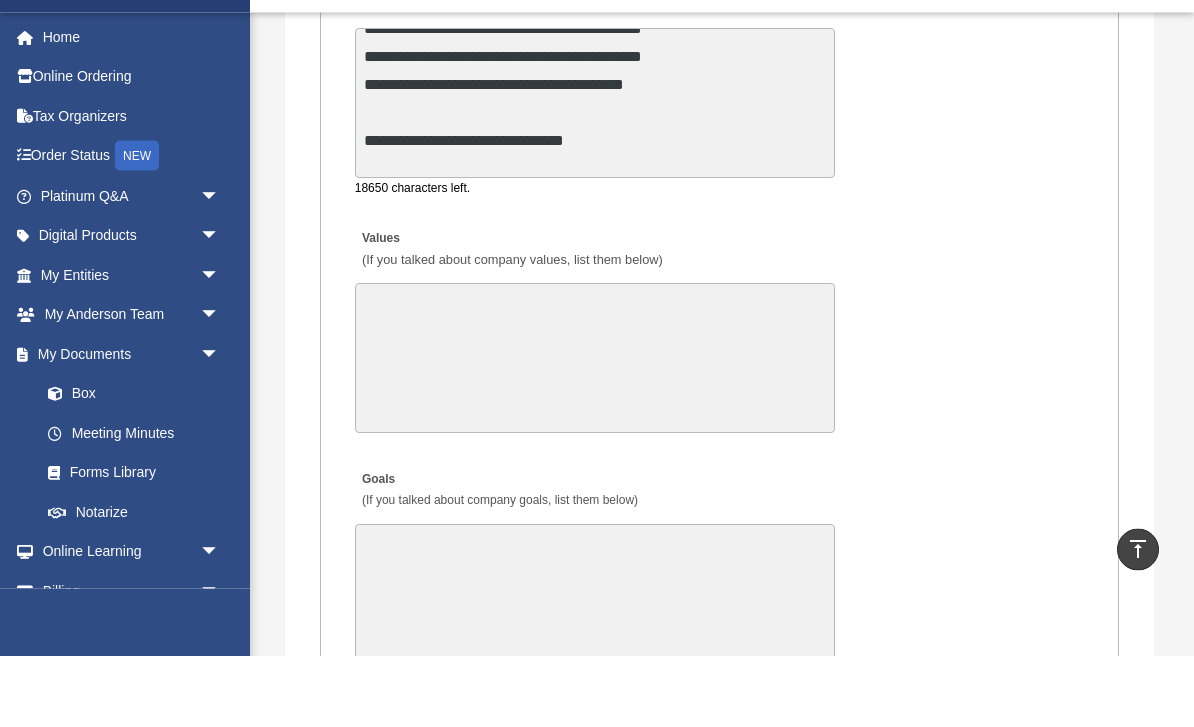 click on "Goals (If you talked about company goals, list them below)" at bounding box center [595, 671] 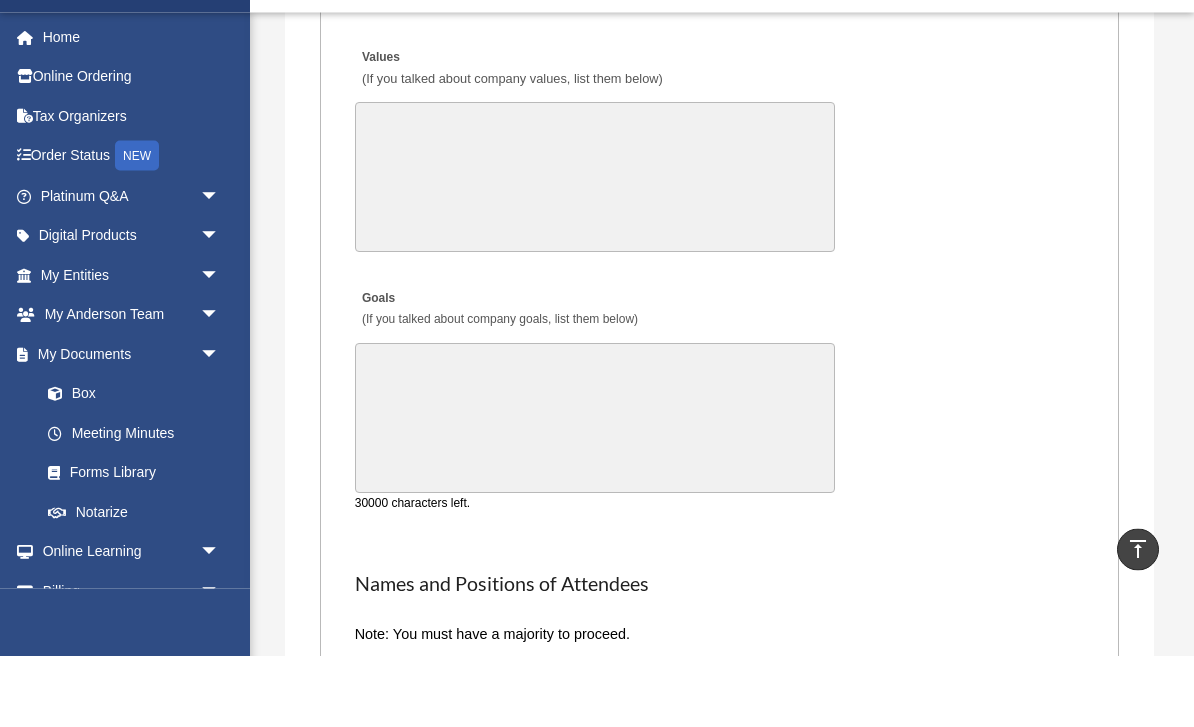 scroll, scrollTop: 4659, scrollLeft: 0, axis: vertical 